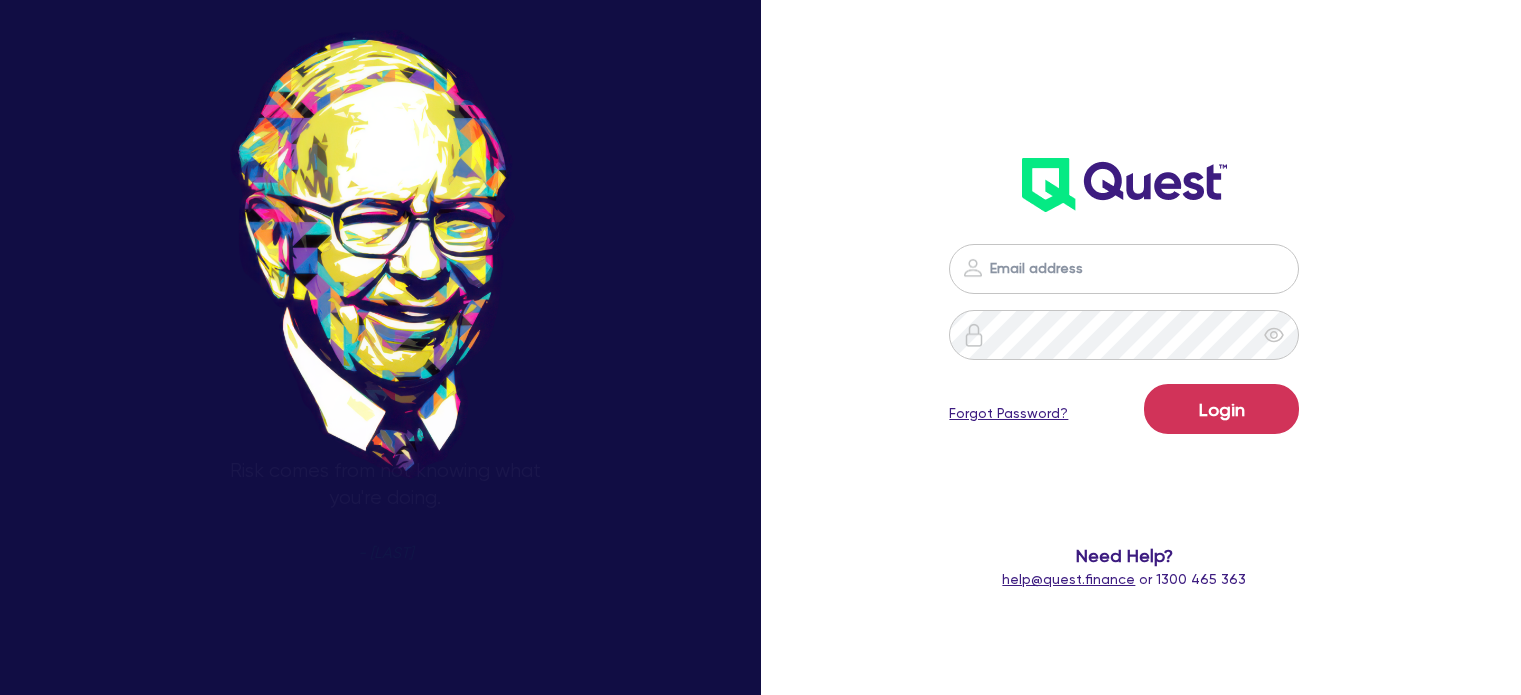 scroll, scrollTop: 0, scrollLeft: 0, axis: both 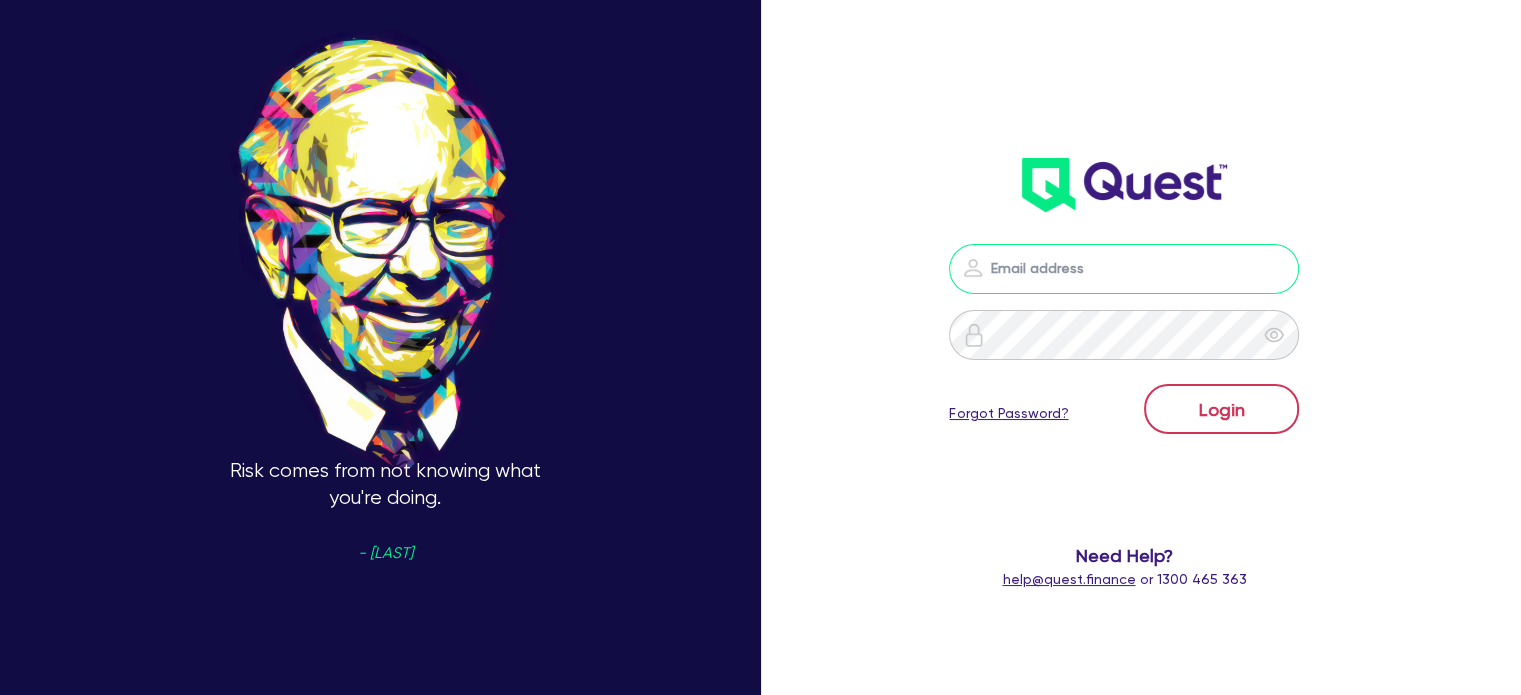 type on "[EMAIL]" 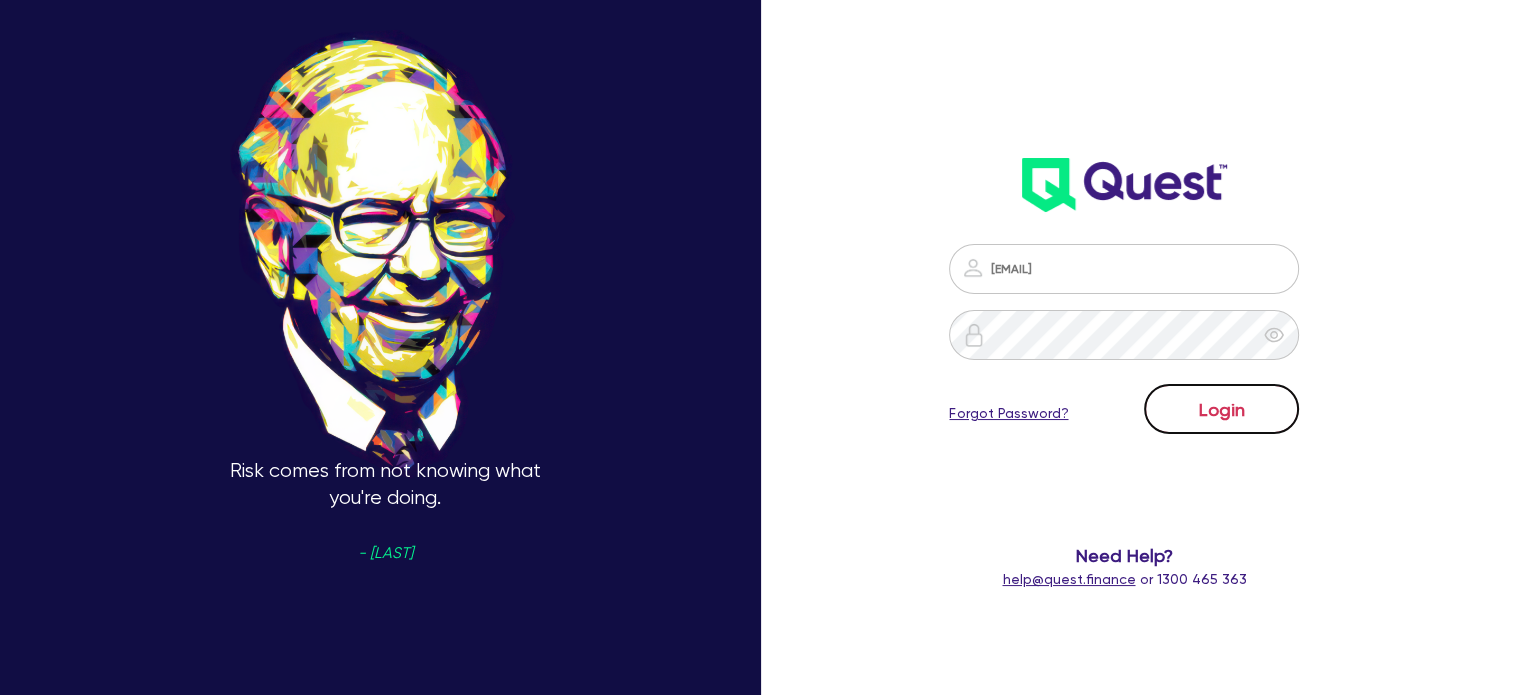 click on "Login" at bounding box center [1221, 409] 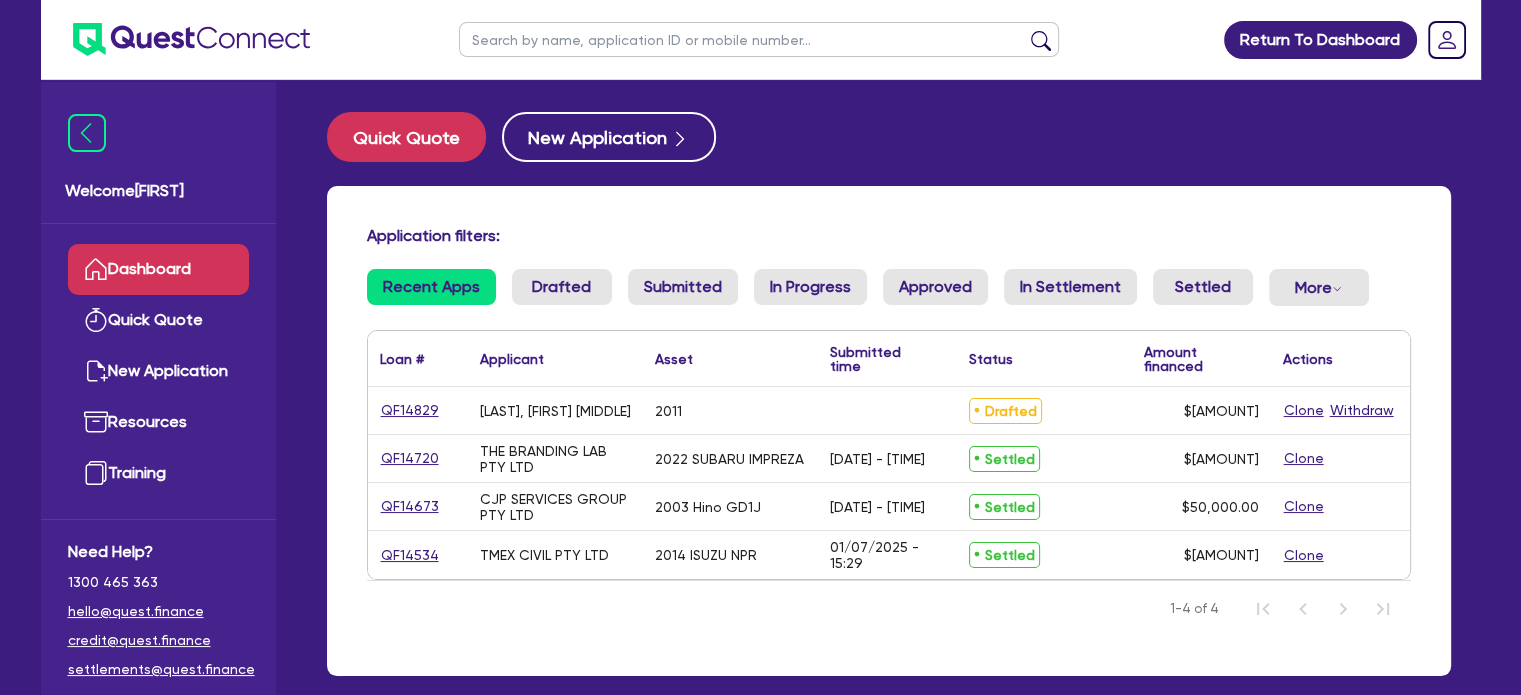 scroll, scrollTop: 102, scrollLeft: 0, axis: vertical 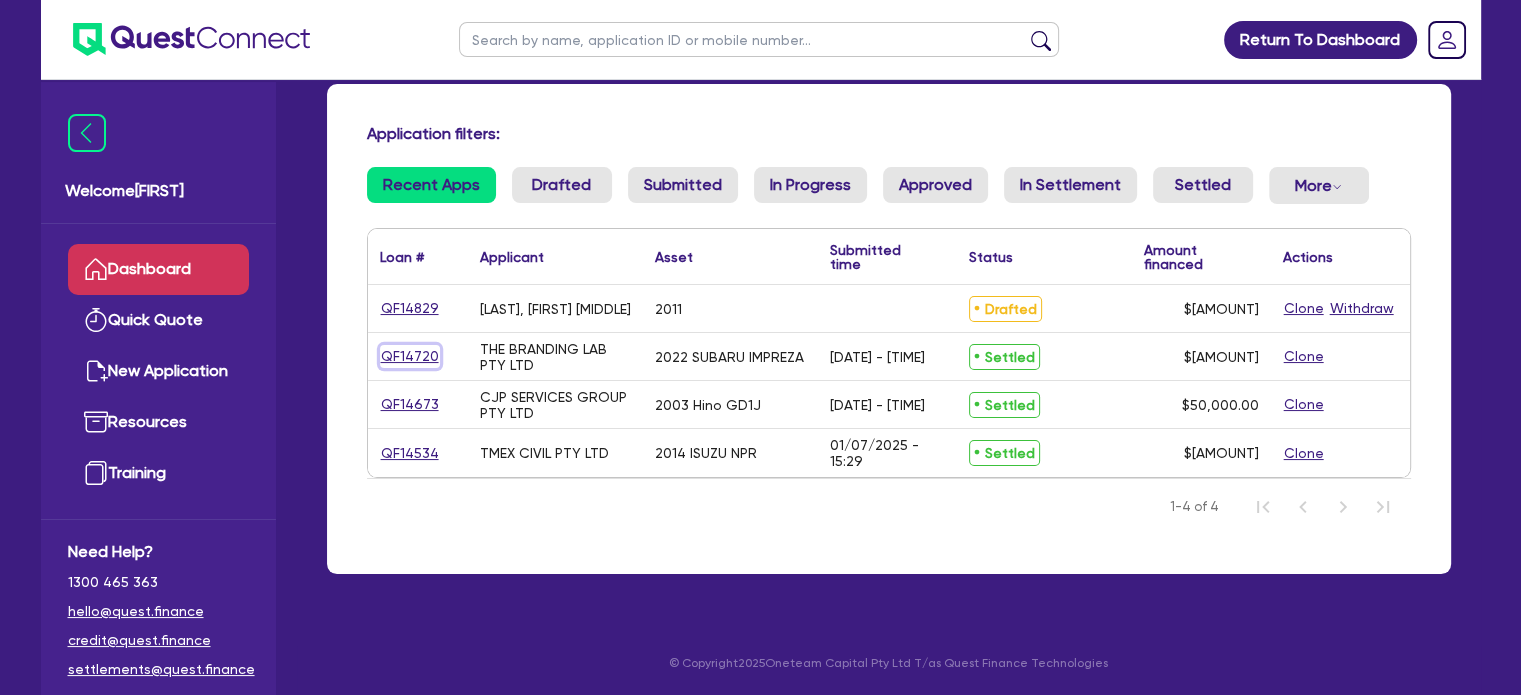 click on "QF14720" at bounding box center [410, 356] 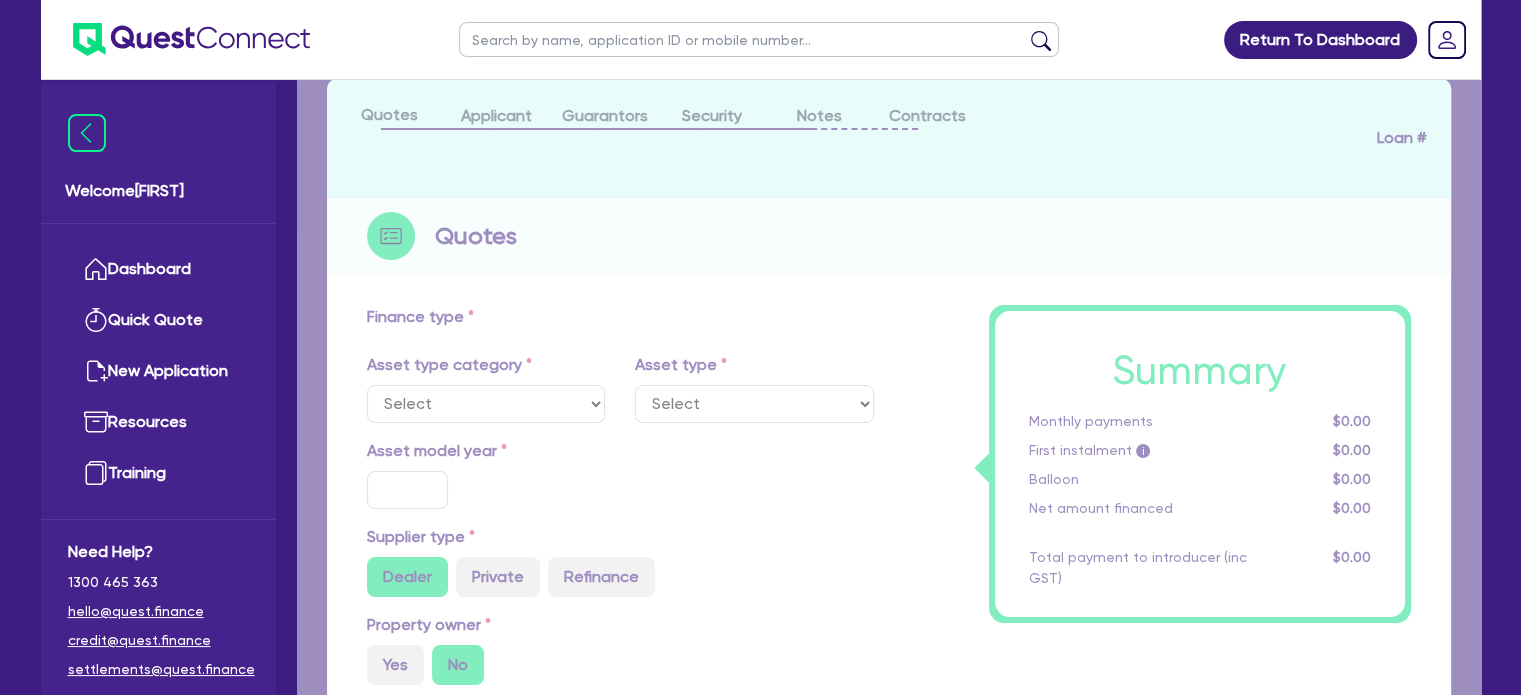 scroll, scrollTop: 0, scrollLeft: 0, axis: both 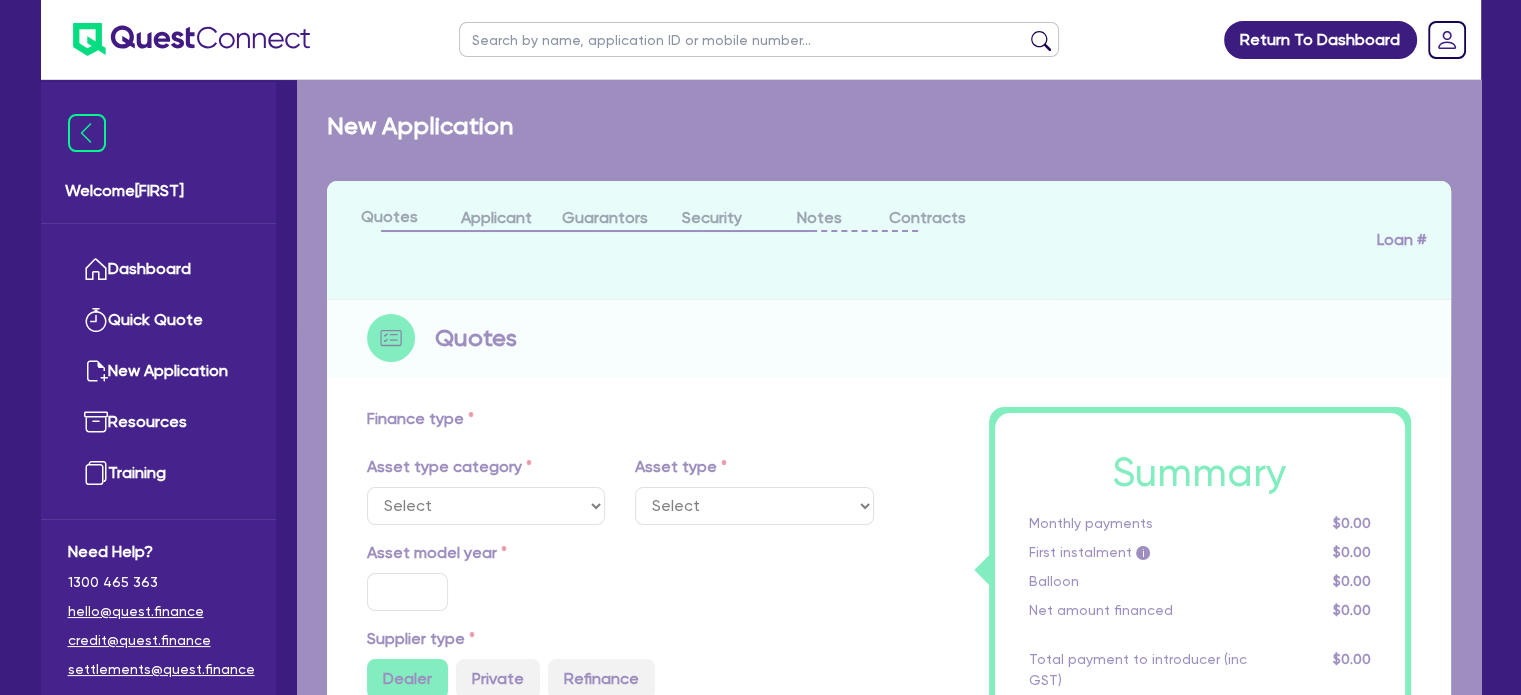 select on "CARS_AND_LIGHT_TRUCKS" 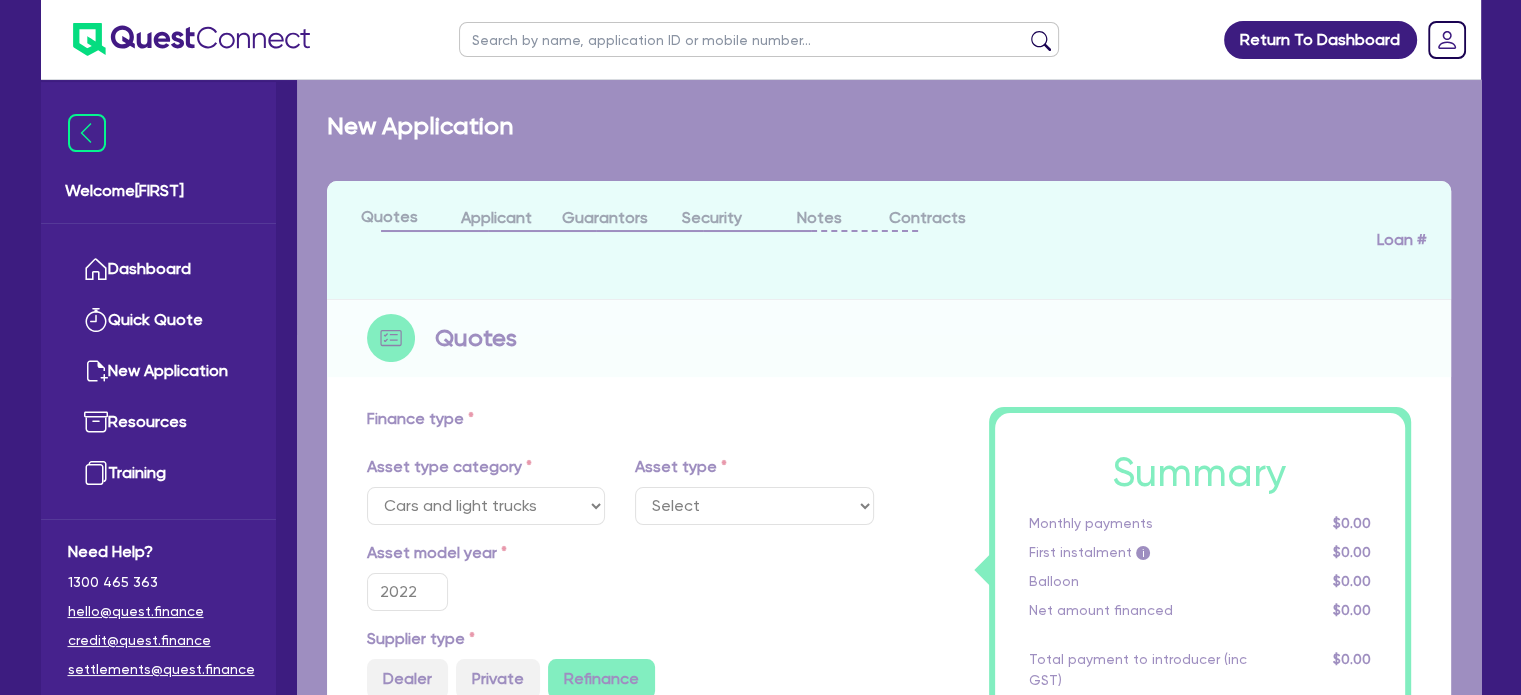 select on "PASSENGER_VEHICLES" 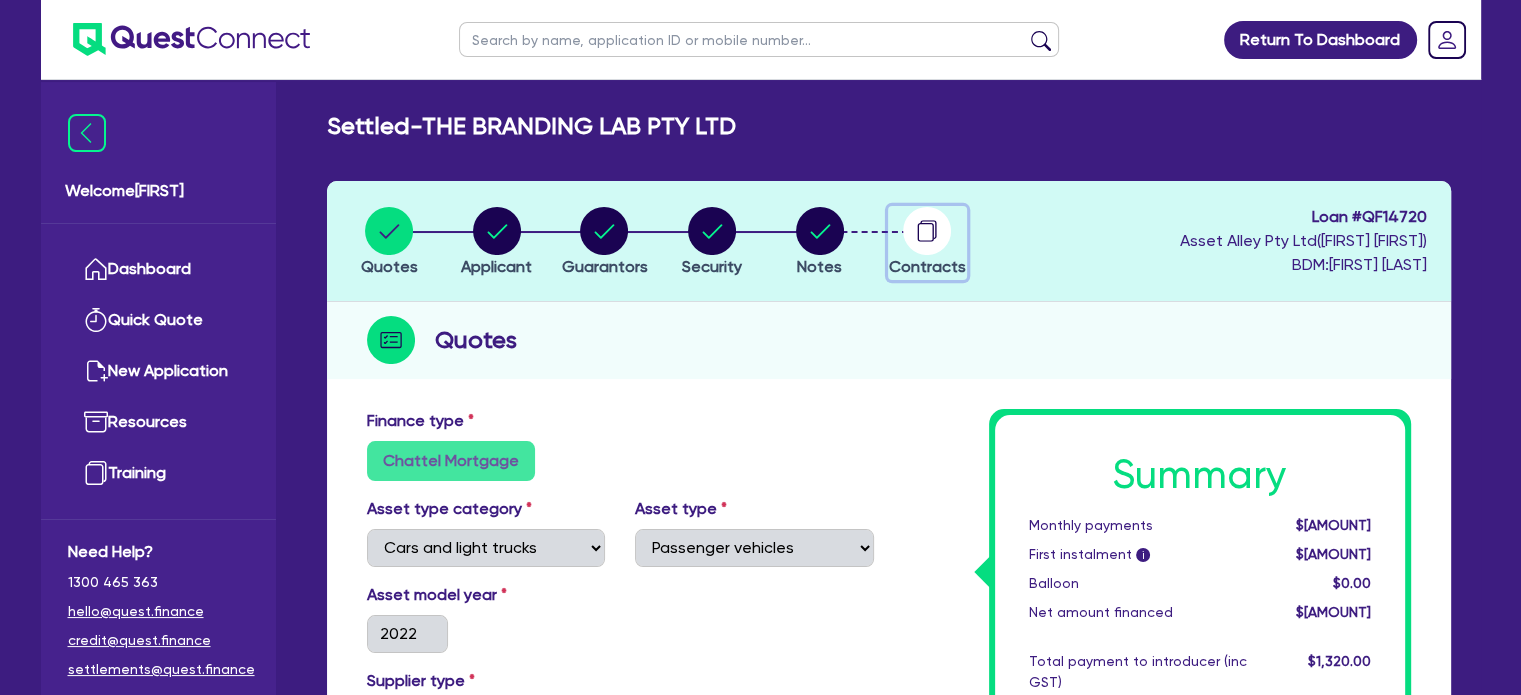 click 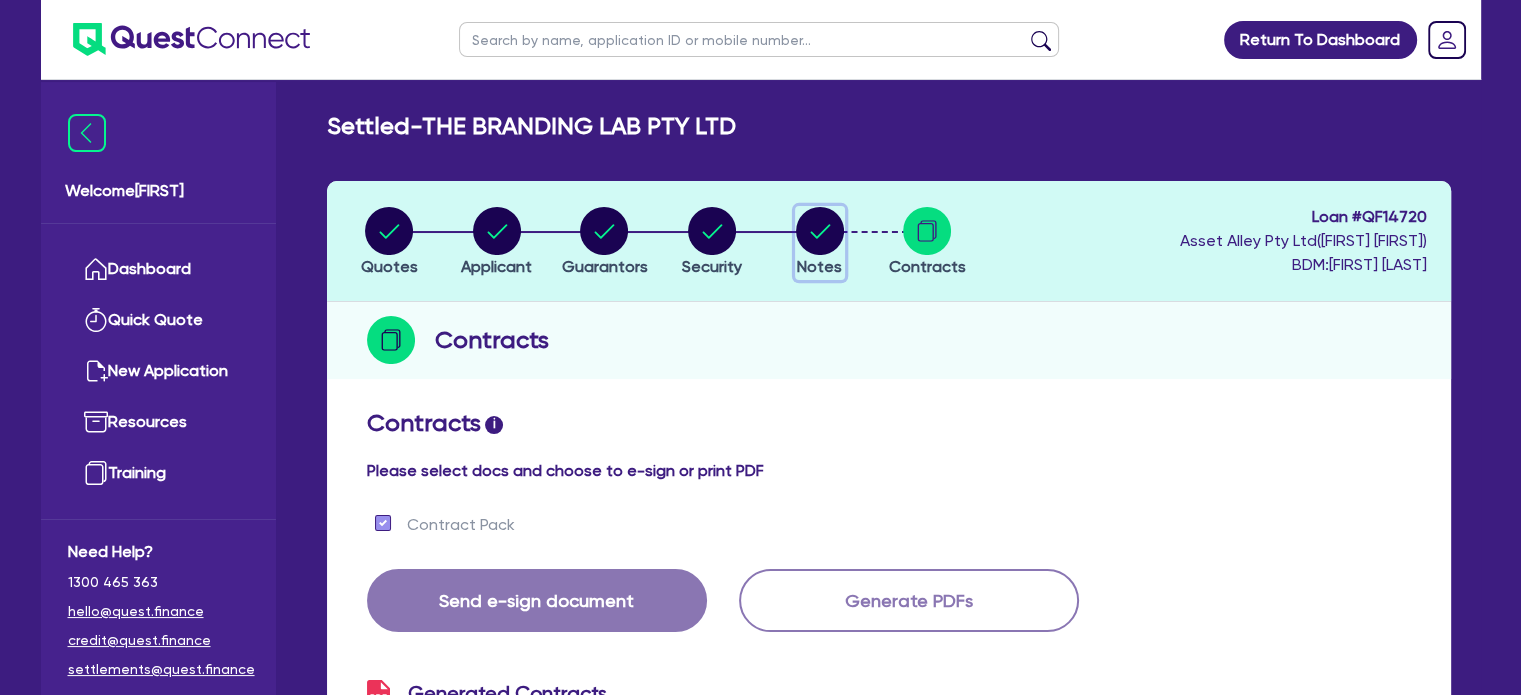 click 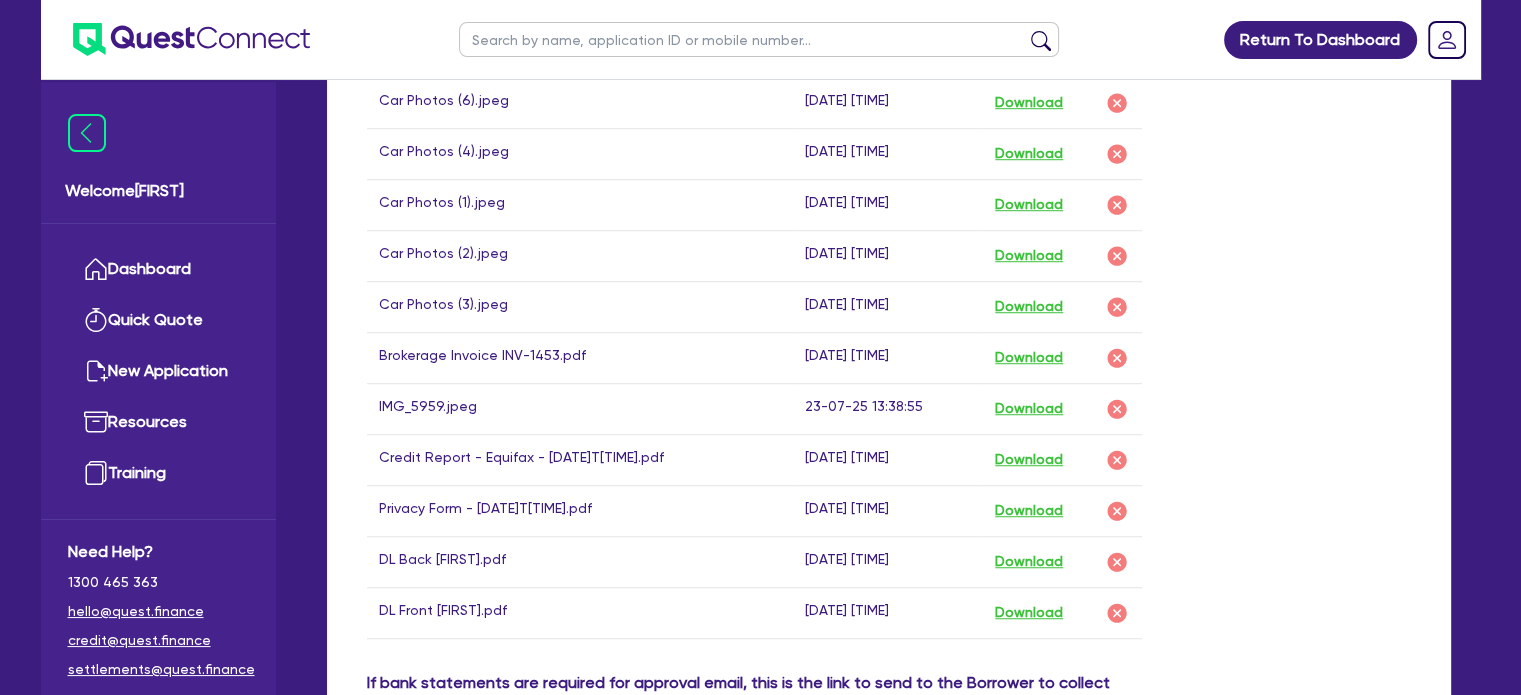 scroll, scrollTop: 1333, scrollLeft: 0, axis: vertical 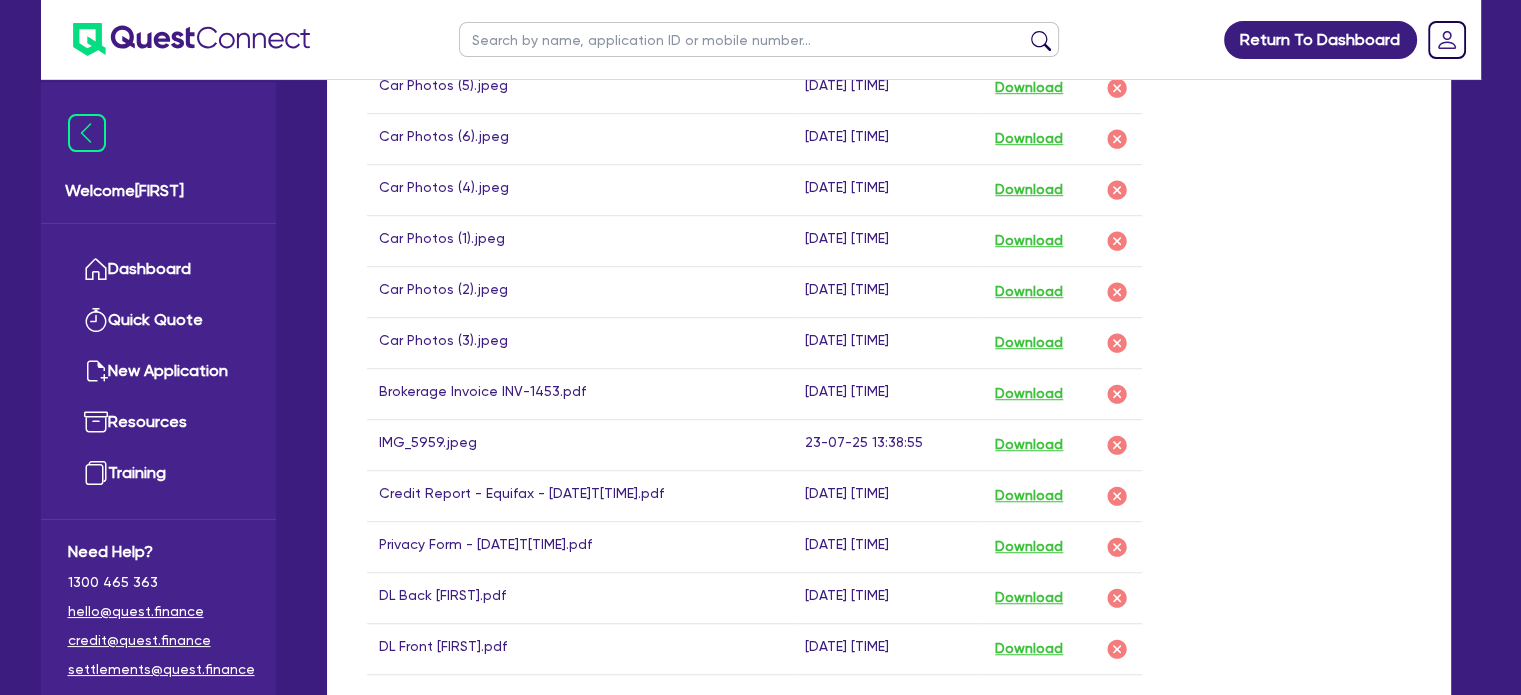 click on "Privacy Form - [DATE]T[TIME].pdf" at bounding box center [580, 546] 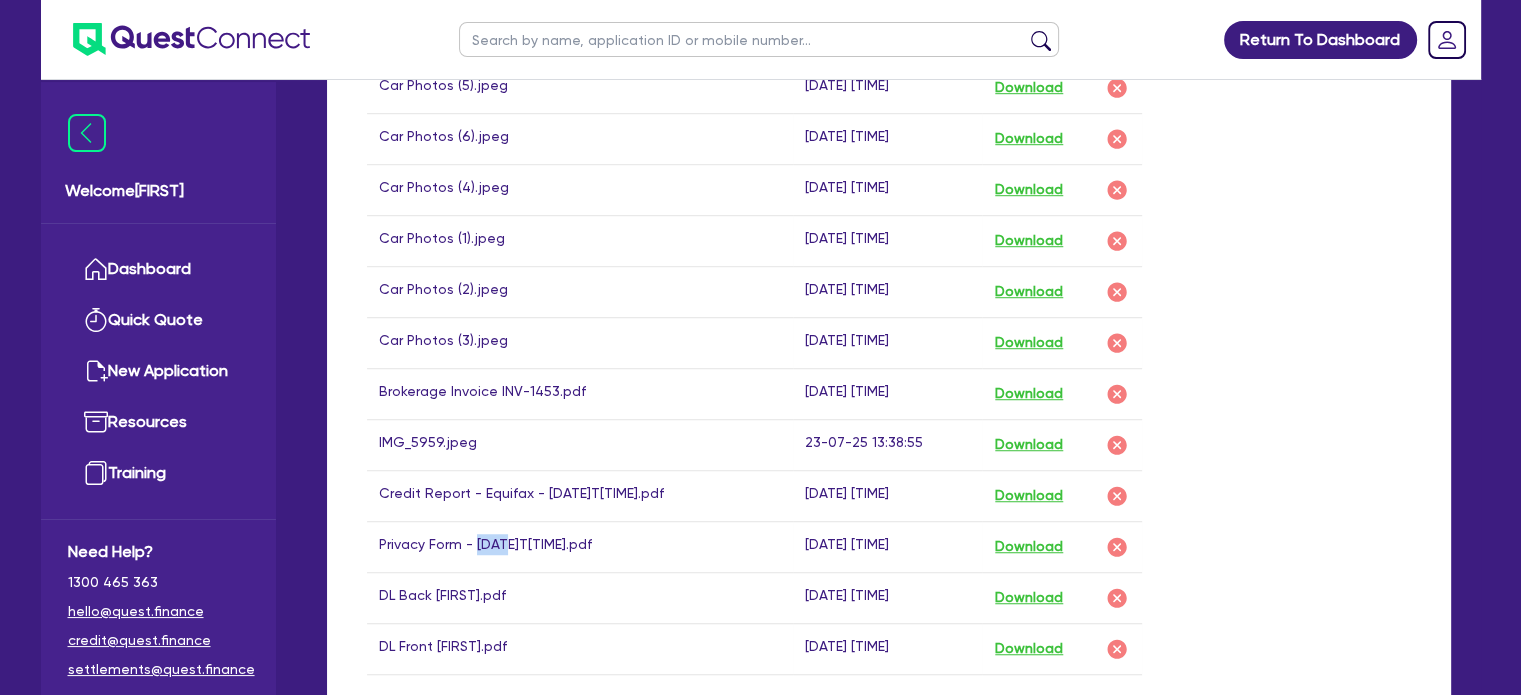 click on "Privacy Form - [DATE]T[TIME].pdf" at bounding box center [580, 546] 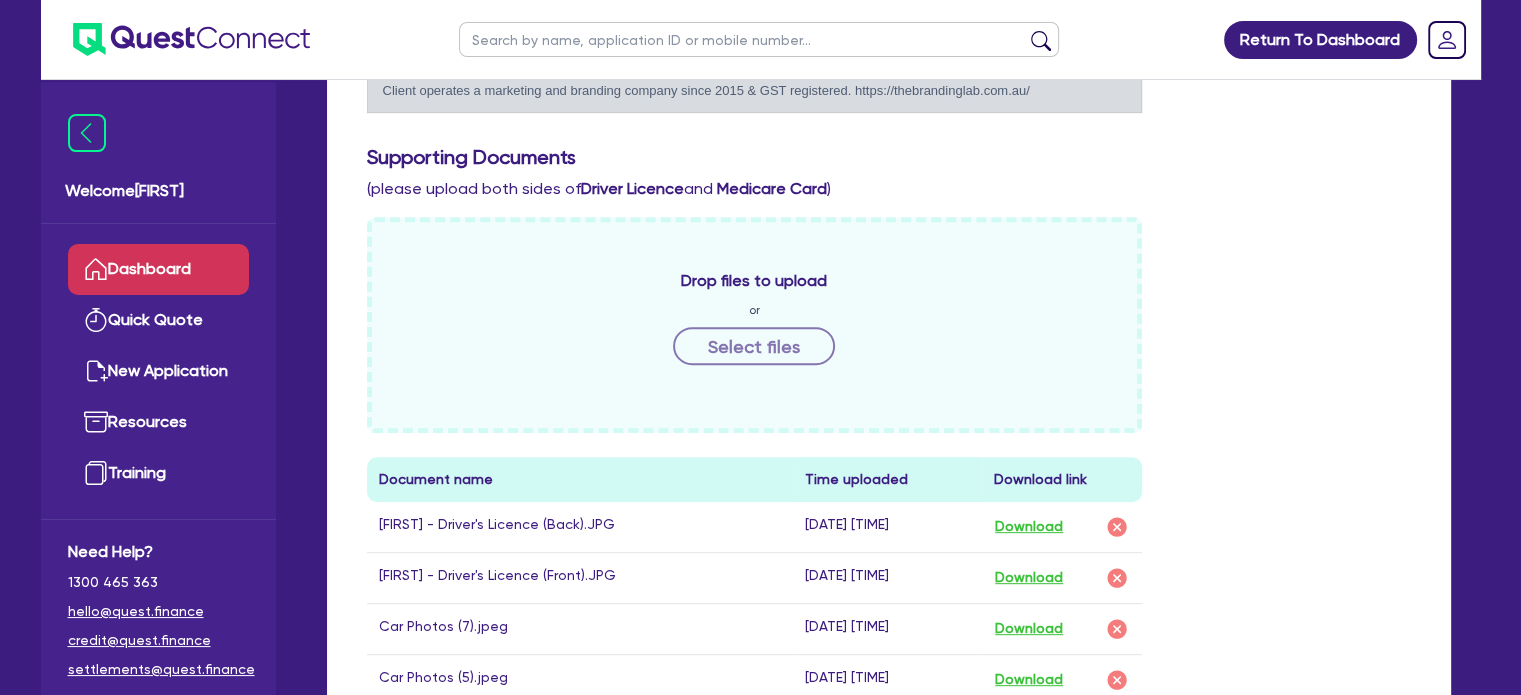 drag, startPoint x: 428, startPoint y: 367, endPoint x: 146, endPoint y: 275, distance: 296.62772 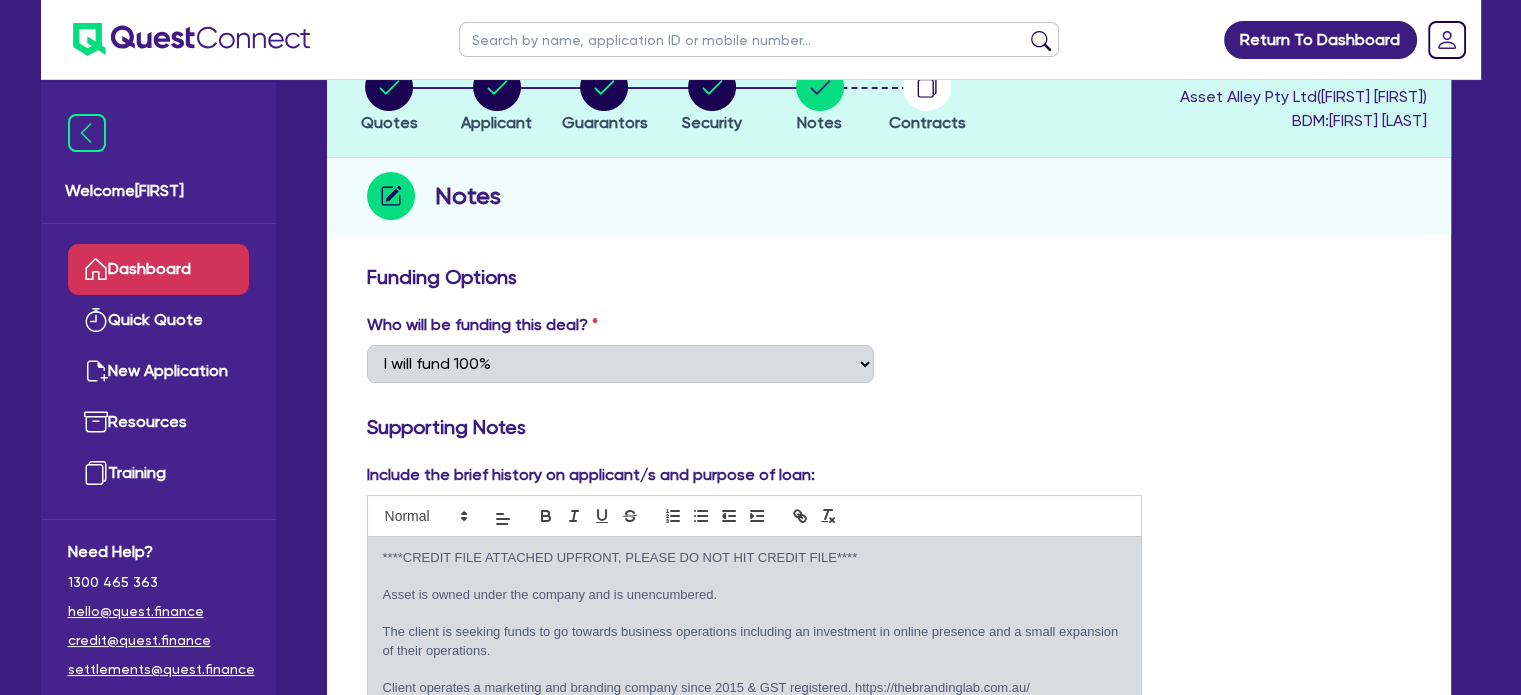 scroll, scrollTop: 0, scrollLeft: 0, axis: both 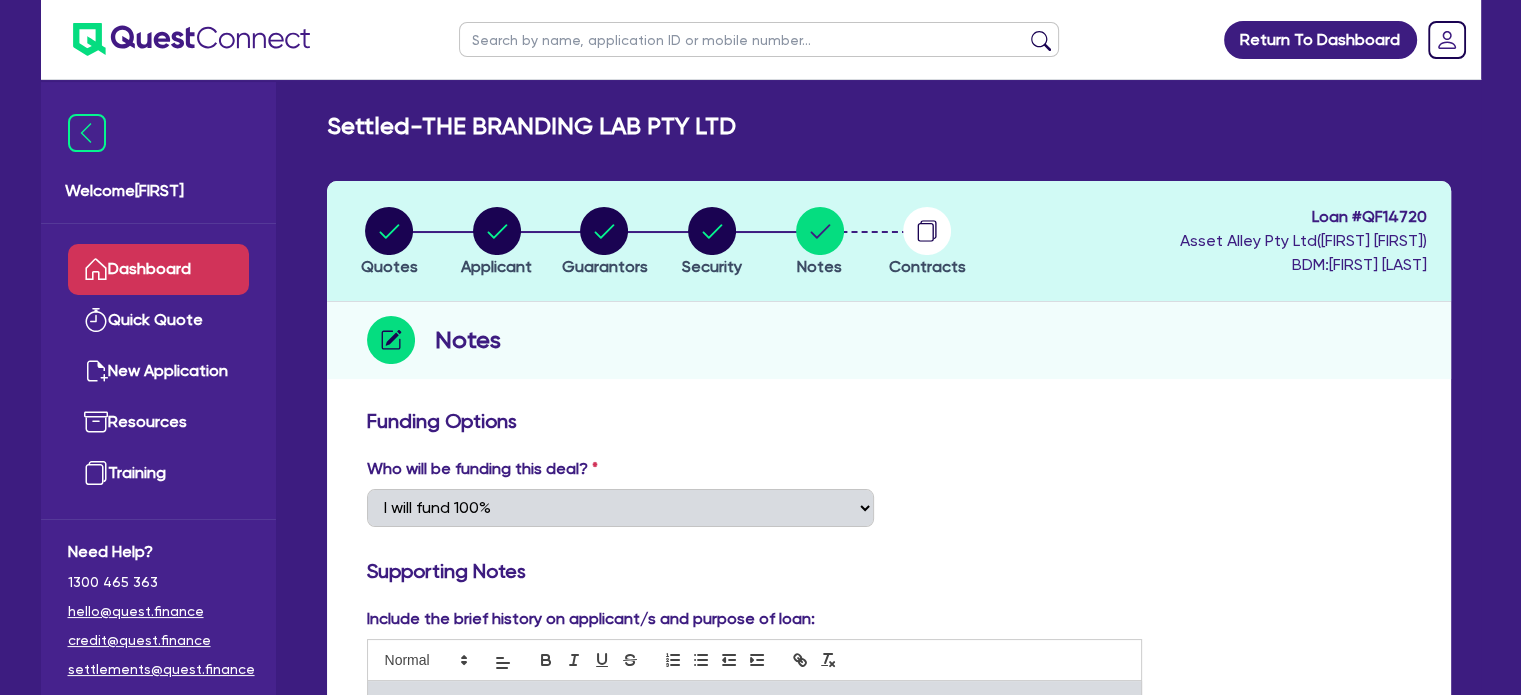 click on "Dashboard" at bounding box center (158, 269) 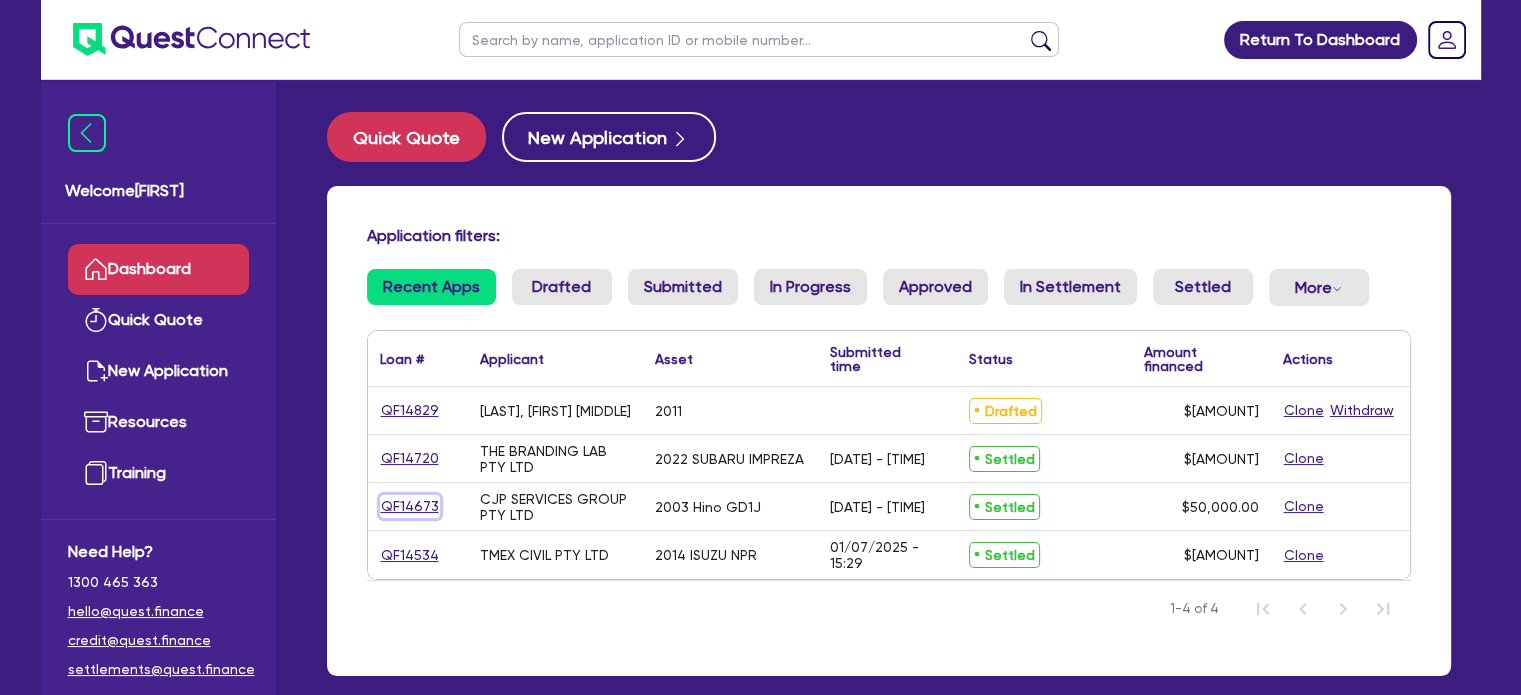 click on "QF14673" at bounding box center (410, 506) 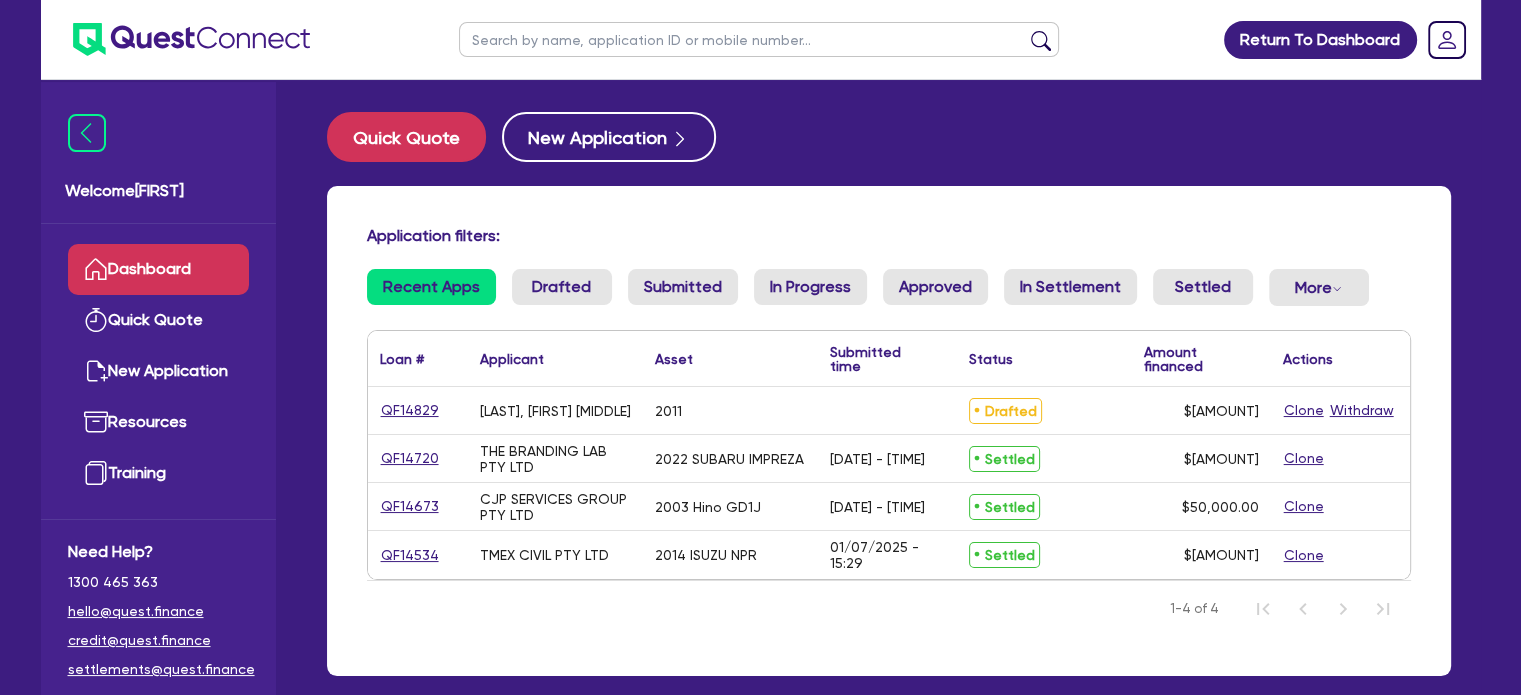select on "PRIMARY_ASSETS" 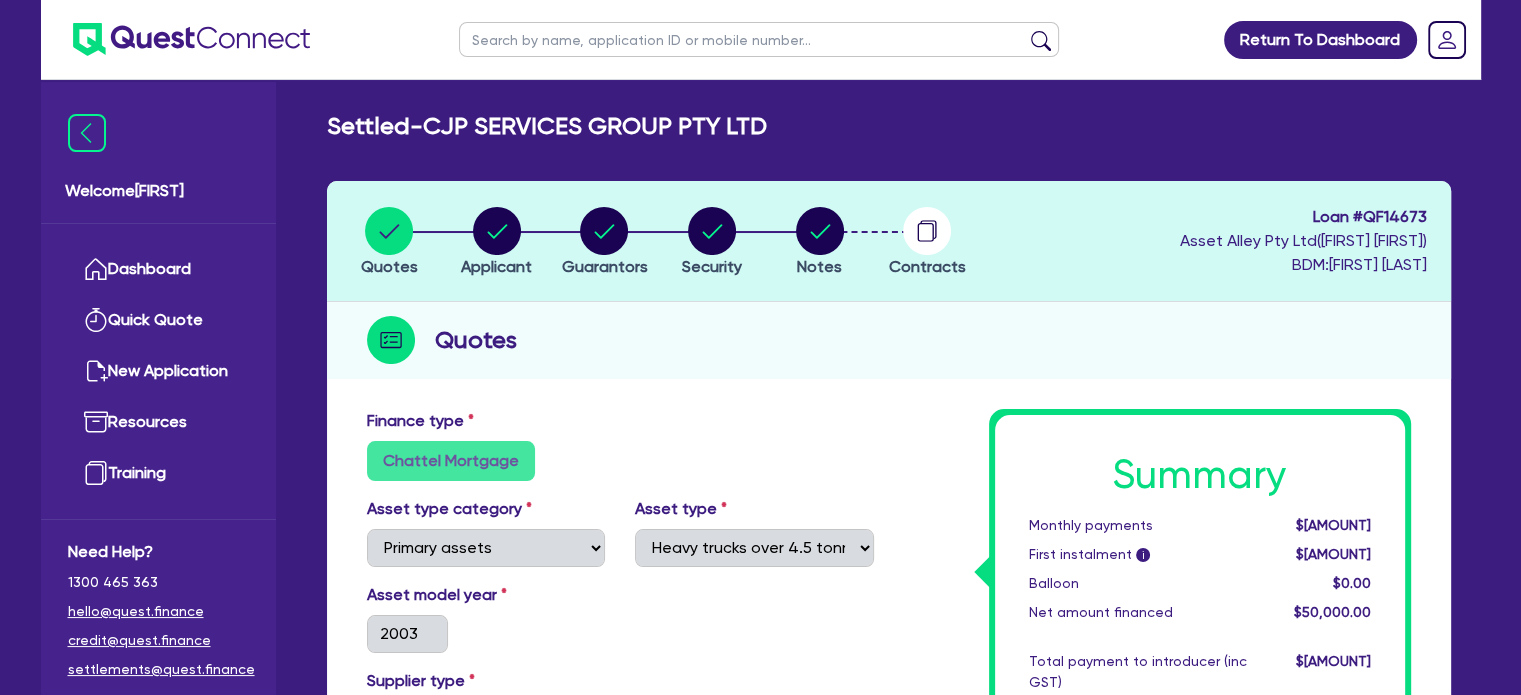 click on "Notes" at bounding box center (820, 241) 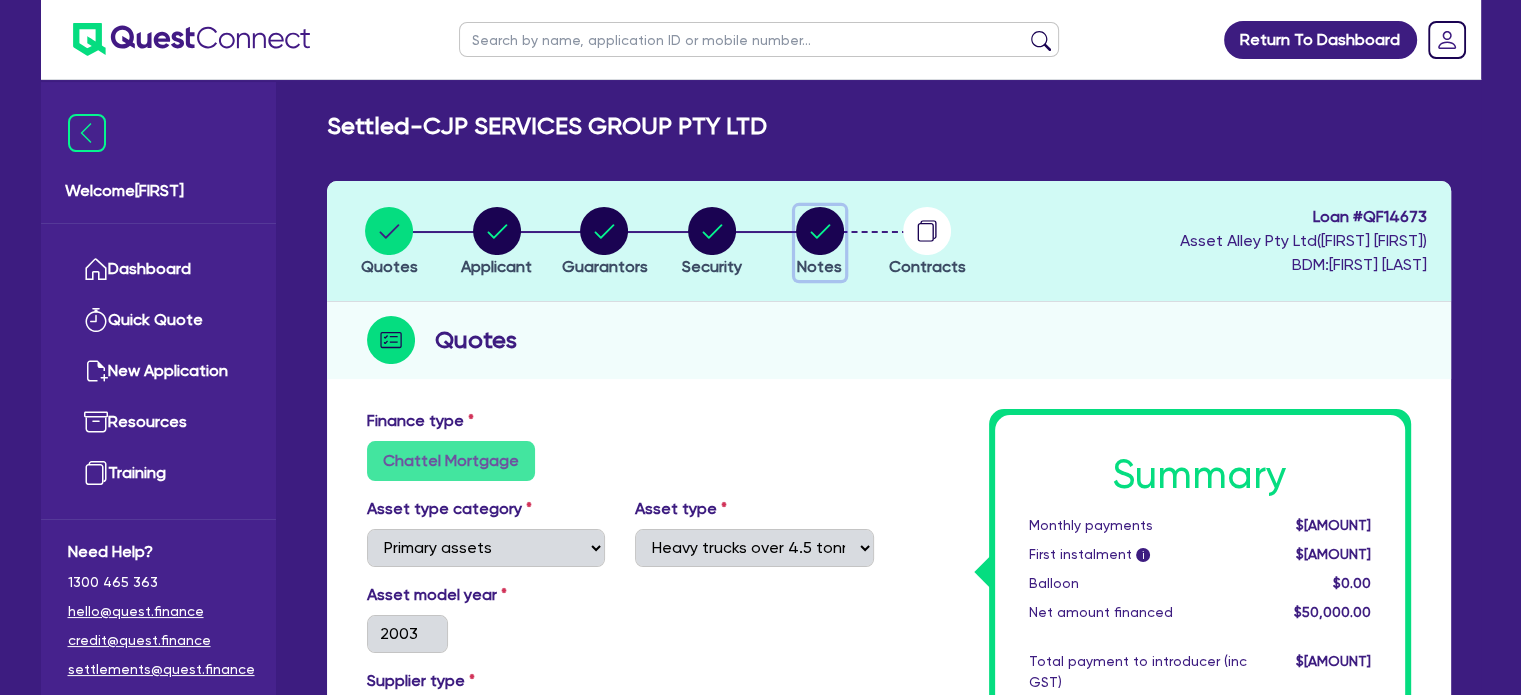 click 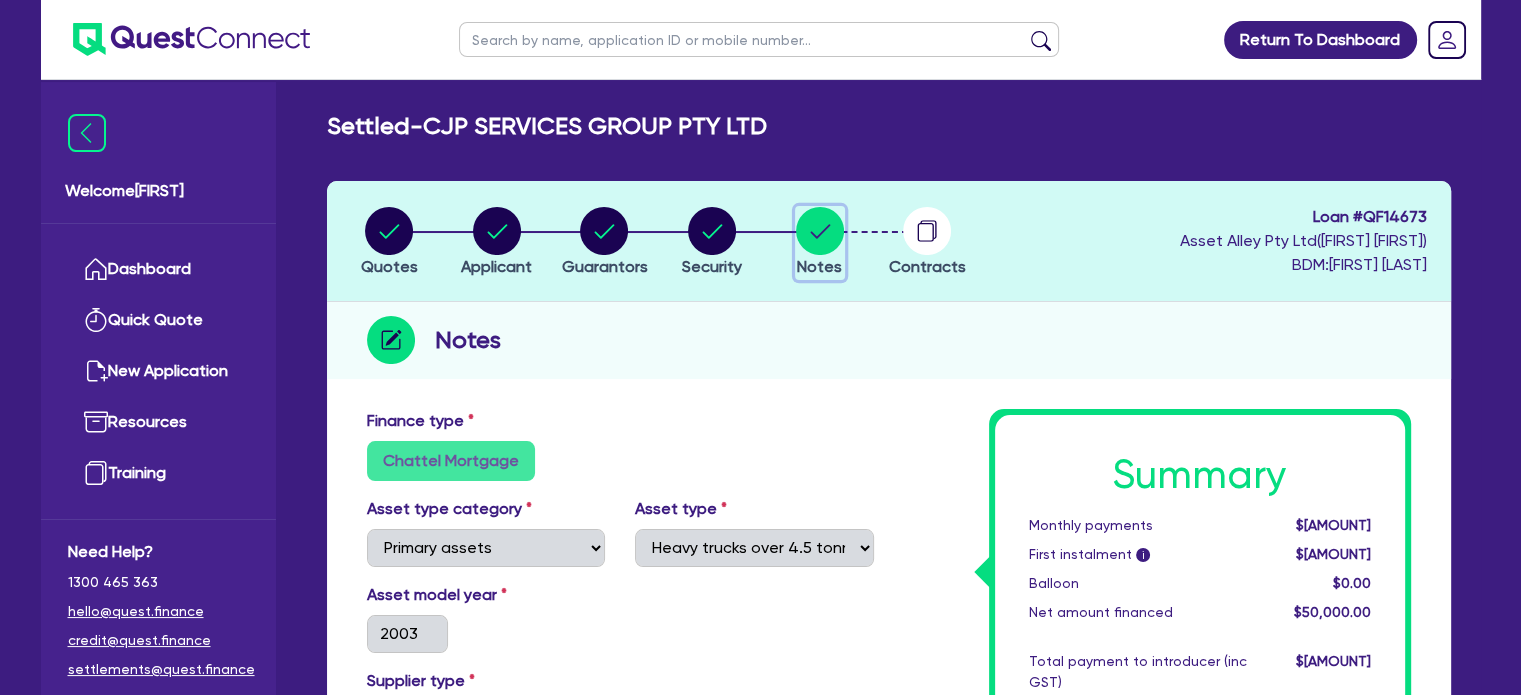 select on "Quest Finance - Platform Funding" 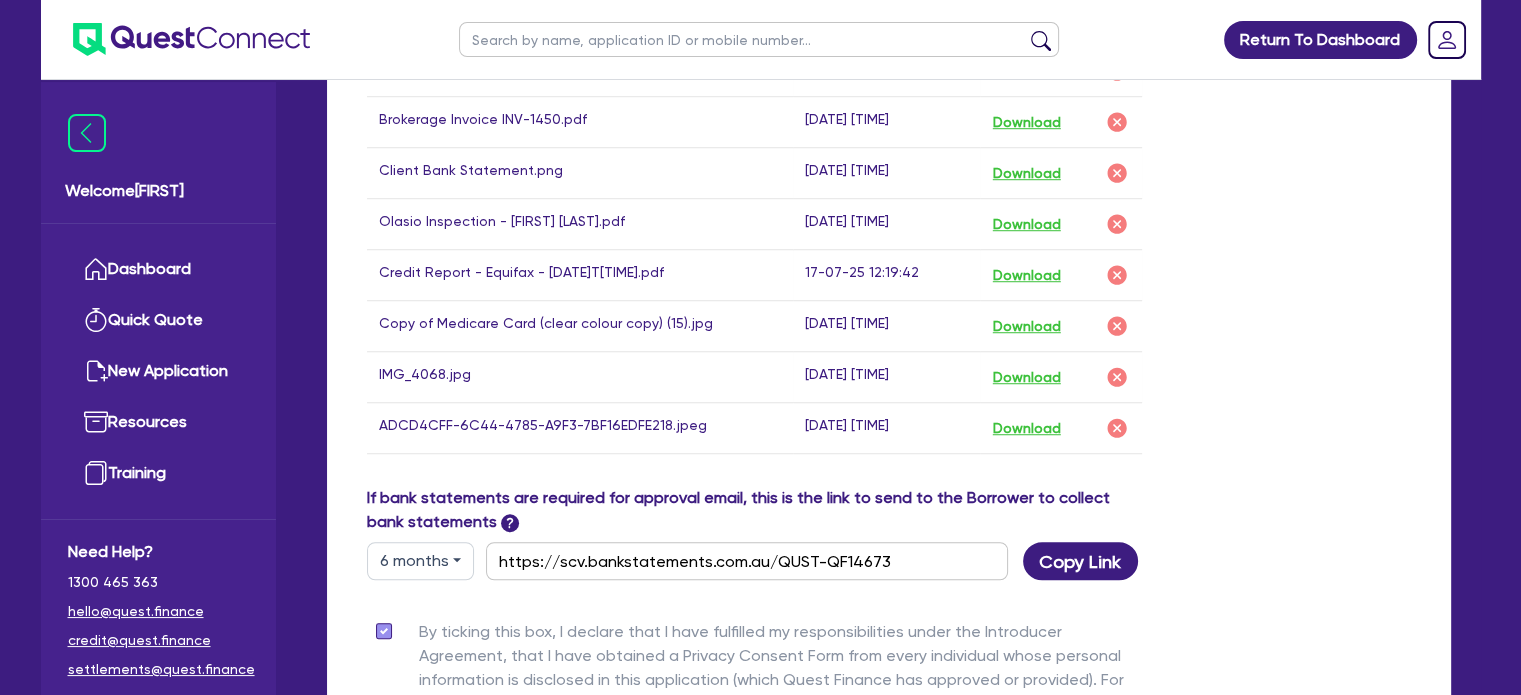 scroll, scrollTop: 1200, scrollLeft: 0, axis: vertical 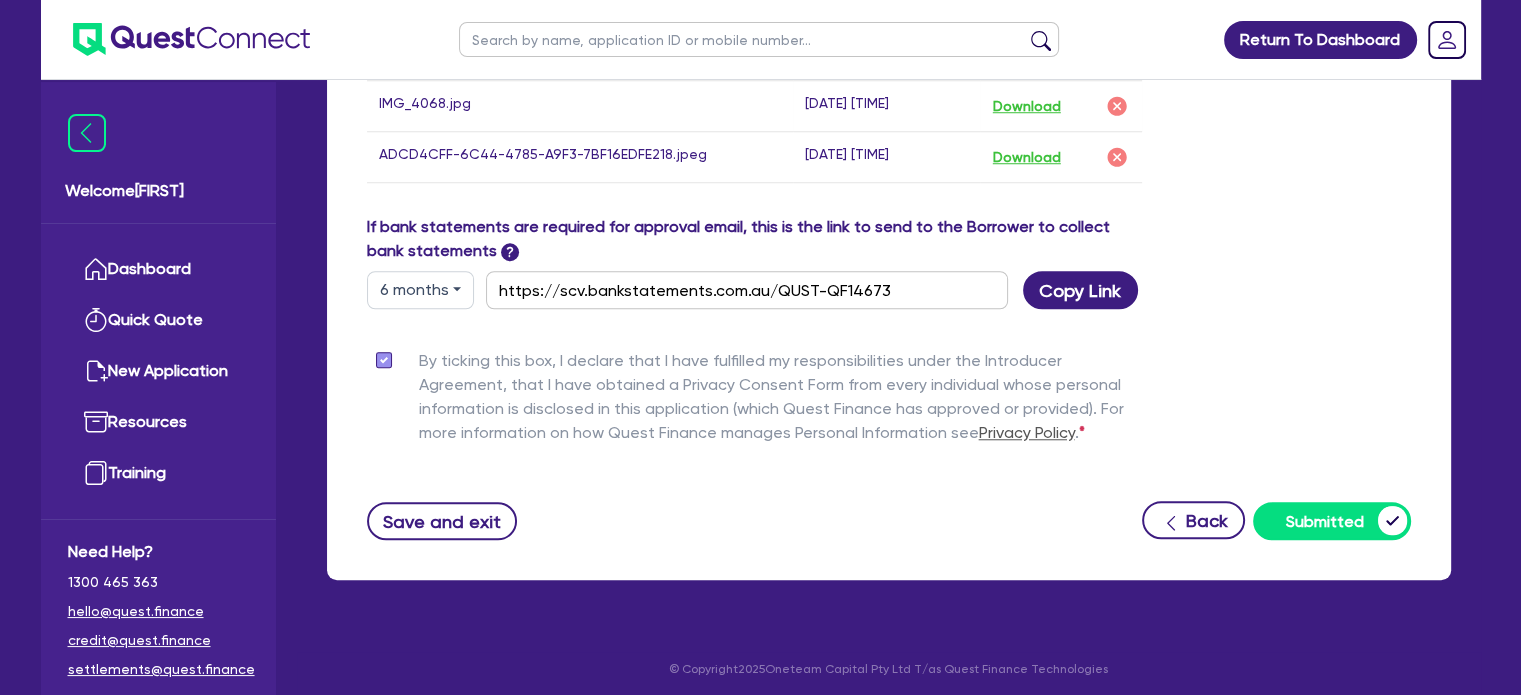 click on "Save and exit
Back Submitted" at bounding box center [889, 520] 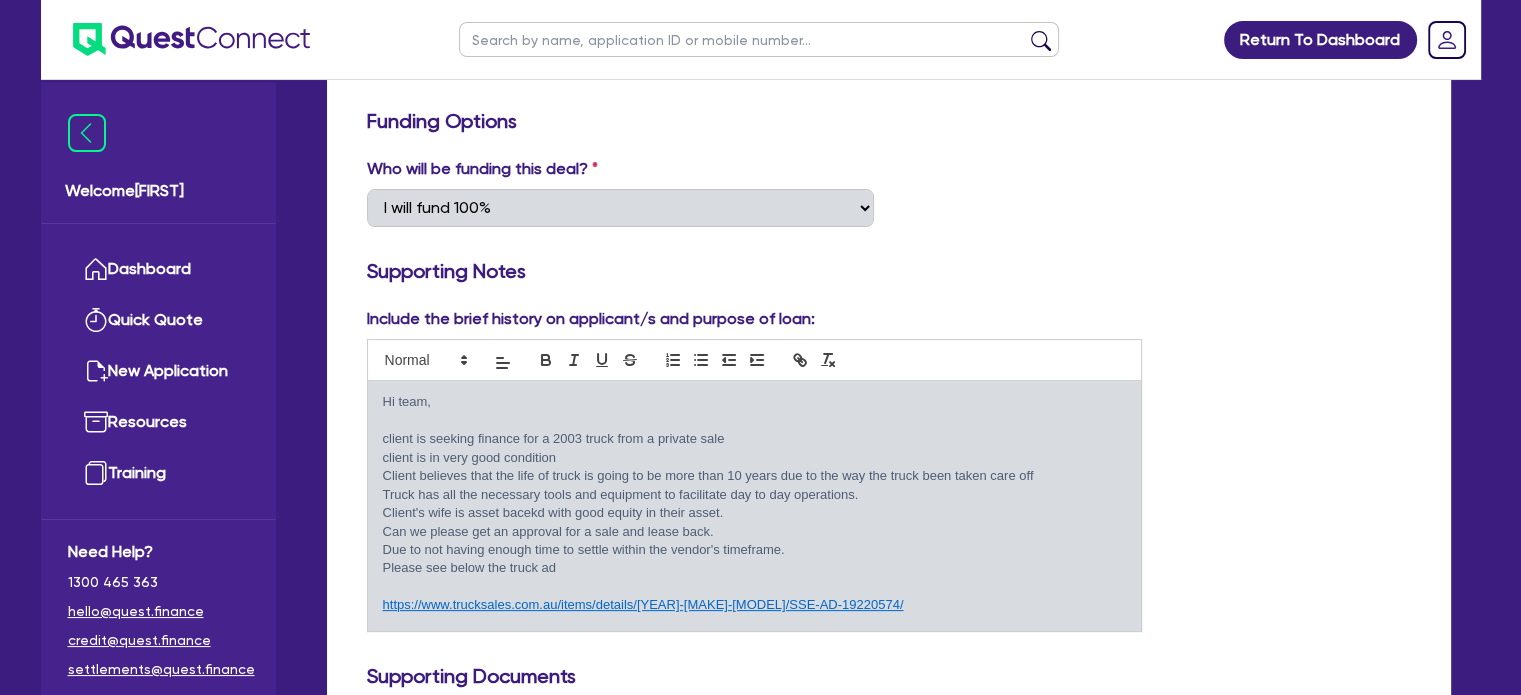 scroll, scrollTop: 0, scrollLeft: 0, axis: both 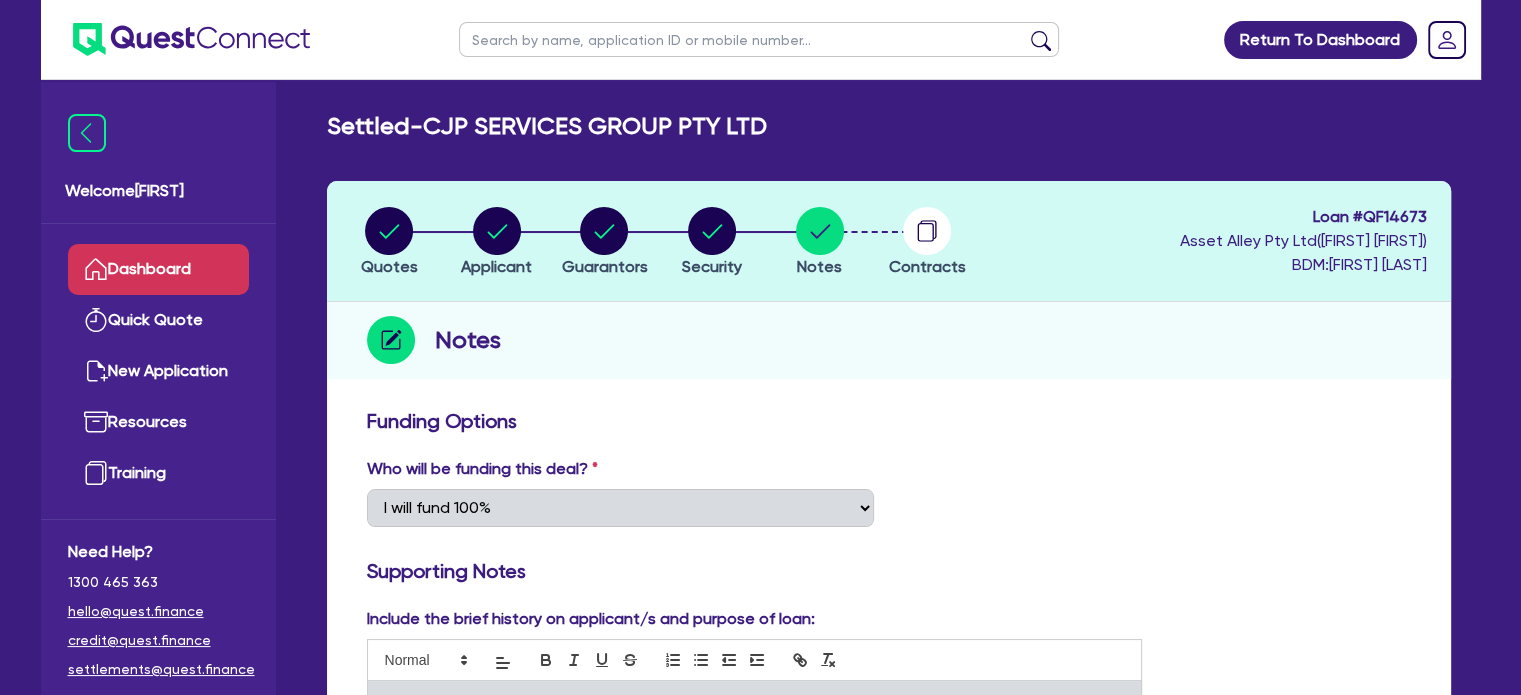 click on "Dashboard" at bounding box center (158, 269) 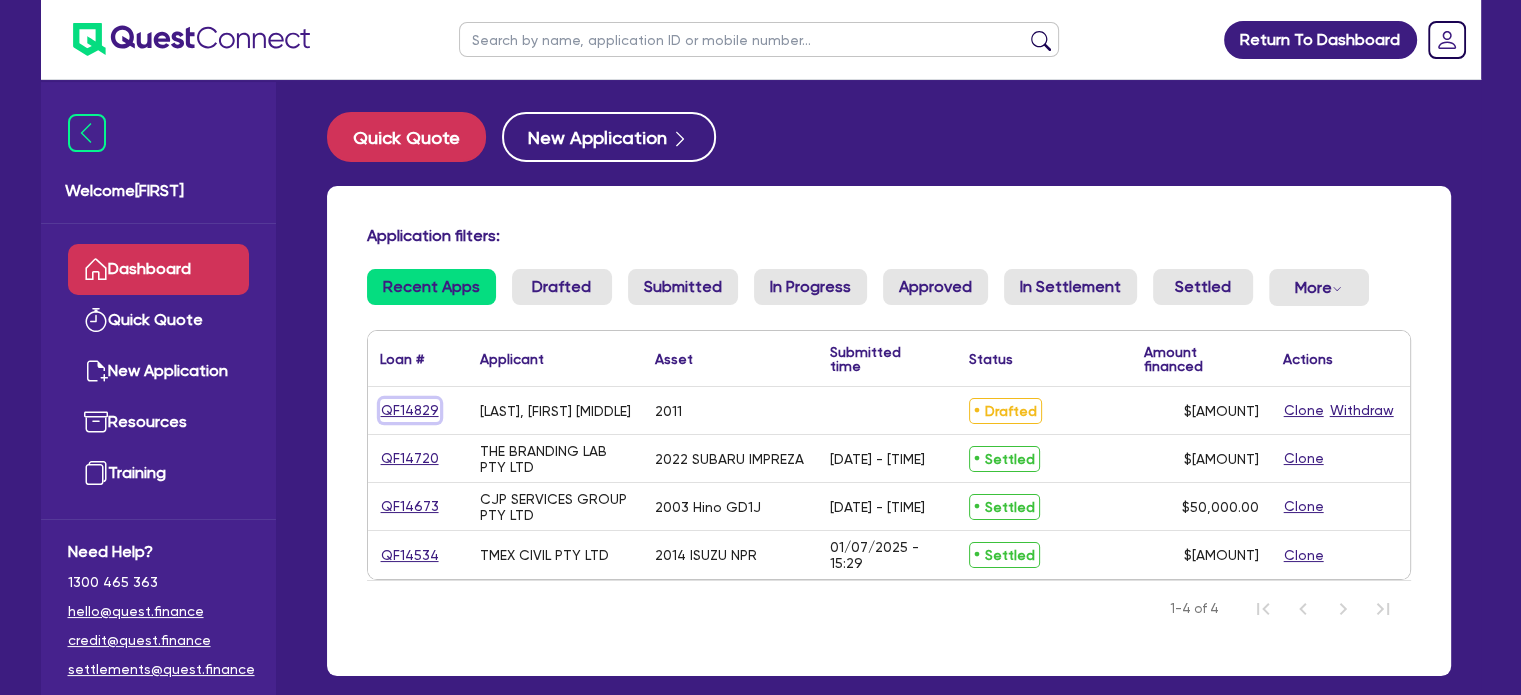 click on "QF14829" at bounding box center [410, 410] 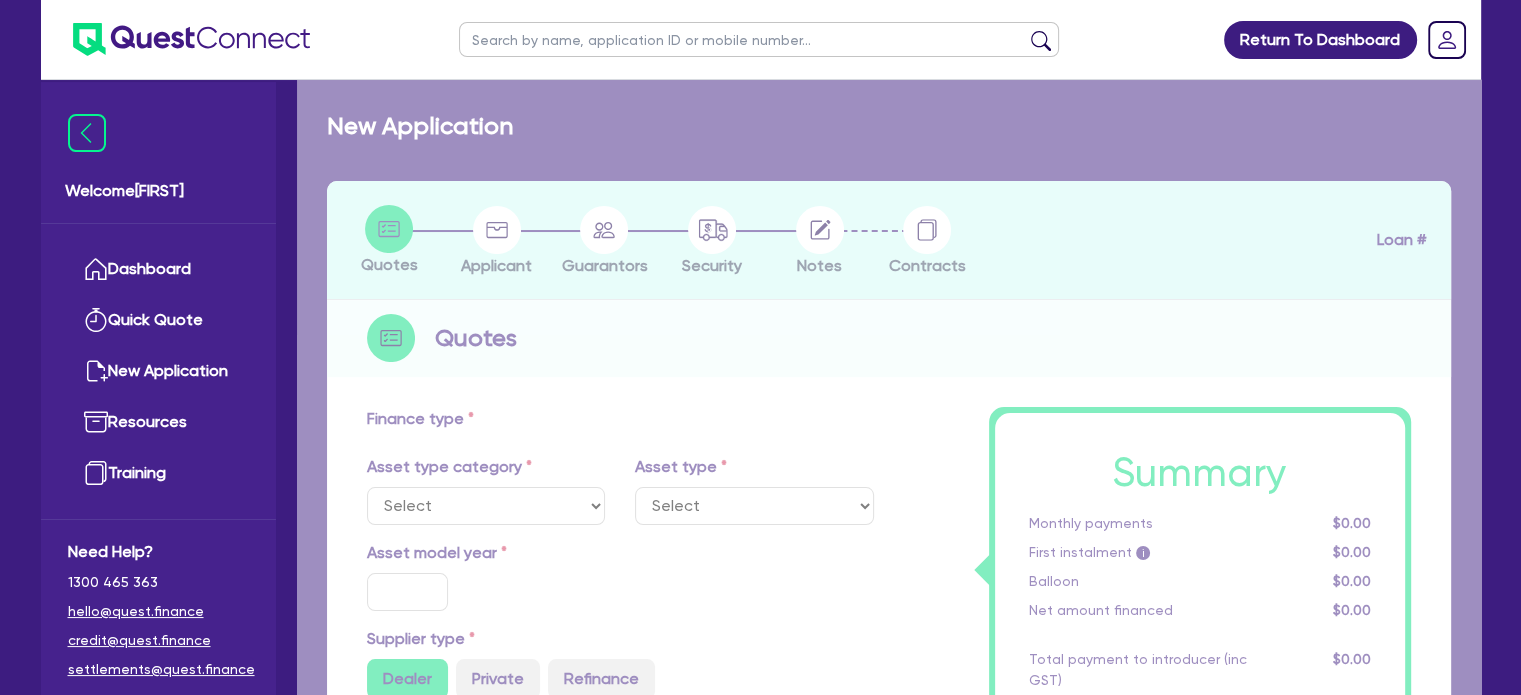 select on "CARS_AND_LIGHT_TRUCKS" 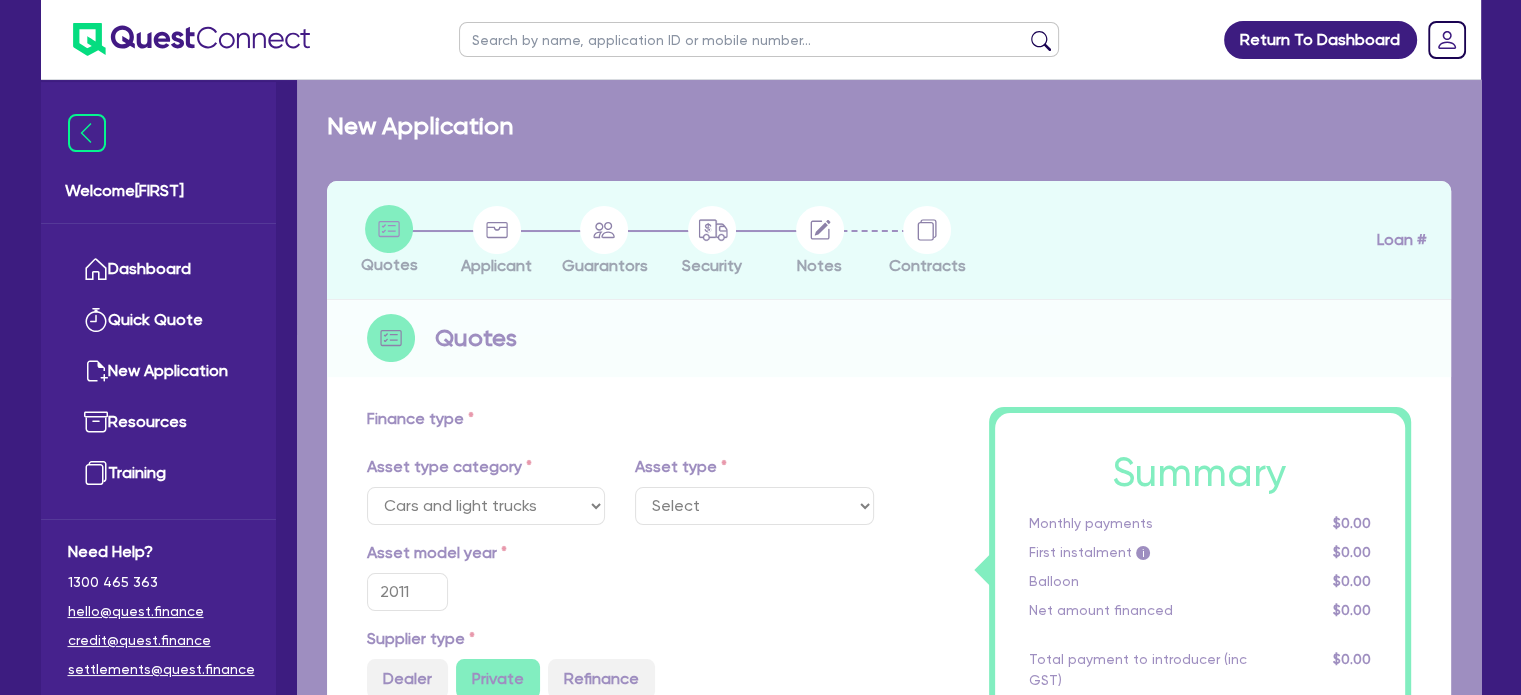 select on "PASSENGER_VEHICLES" 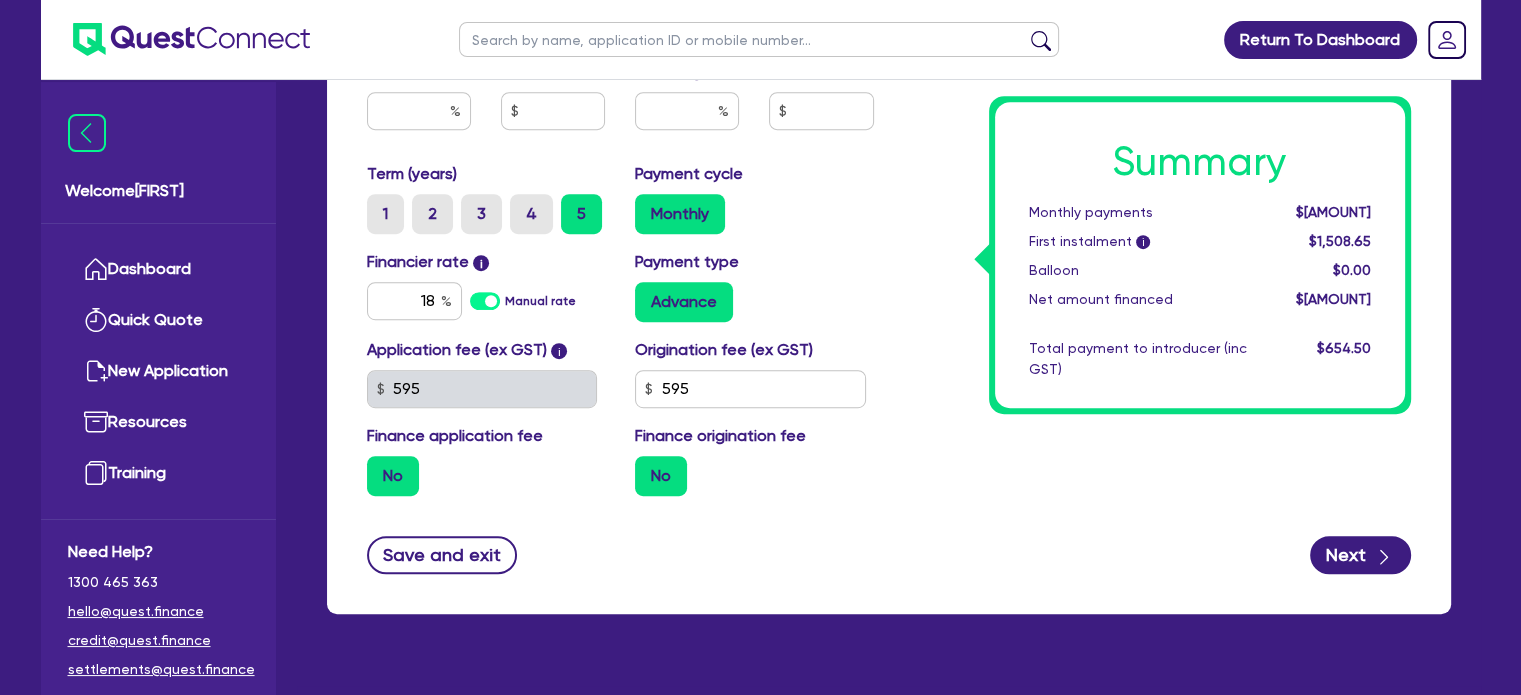 scroll, scrollTop: 0, scrollLeft: 0, axis: both 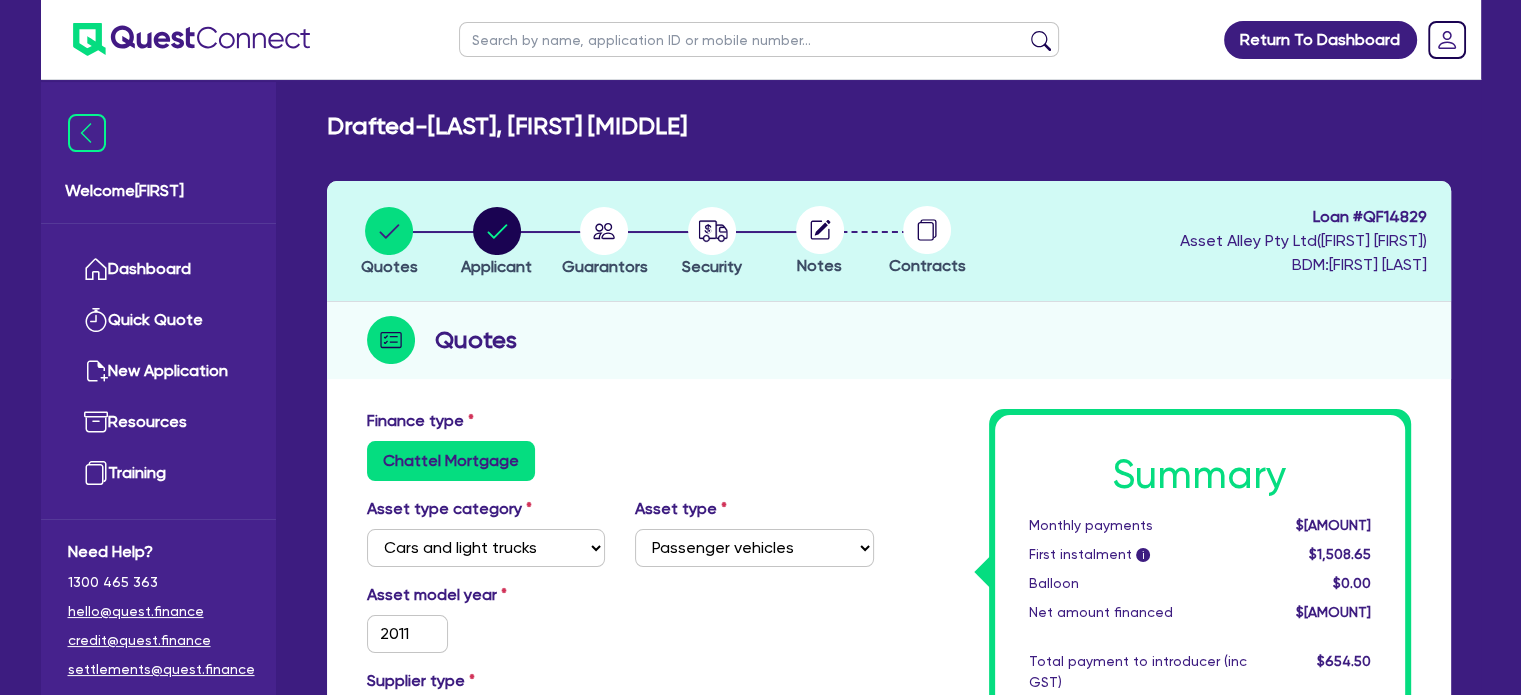 click 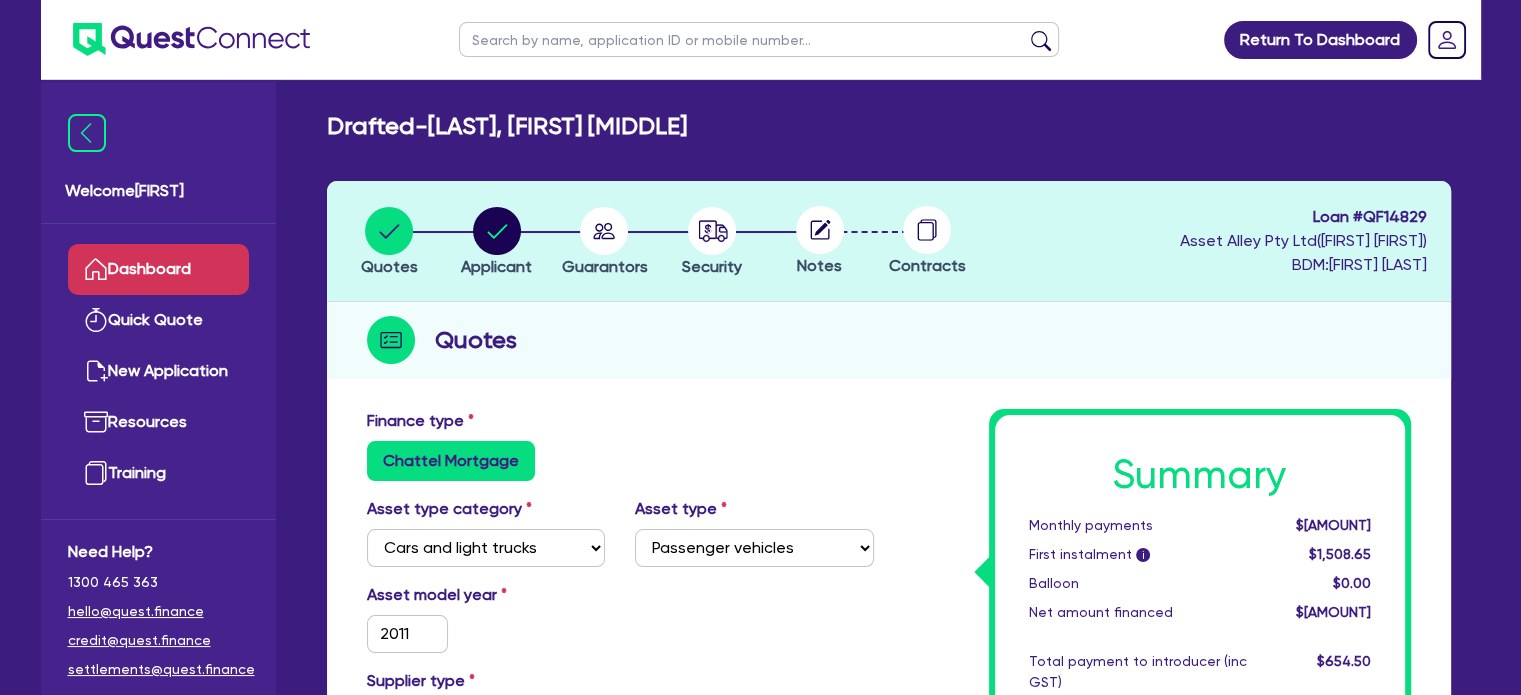 click on "Dashboard" at bounding box center [158, 269] 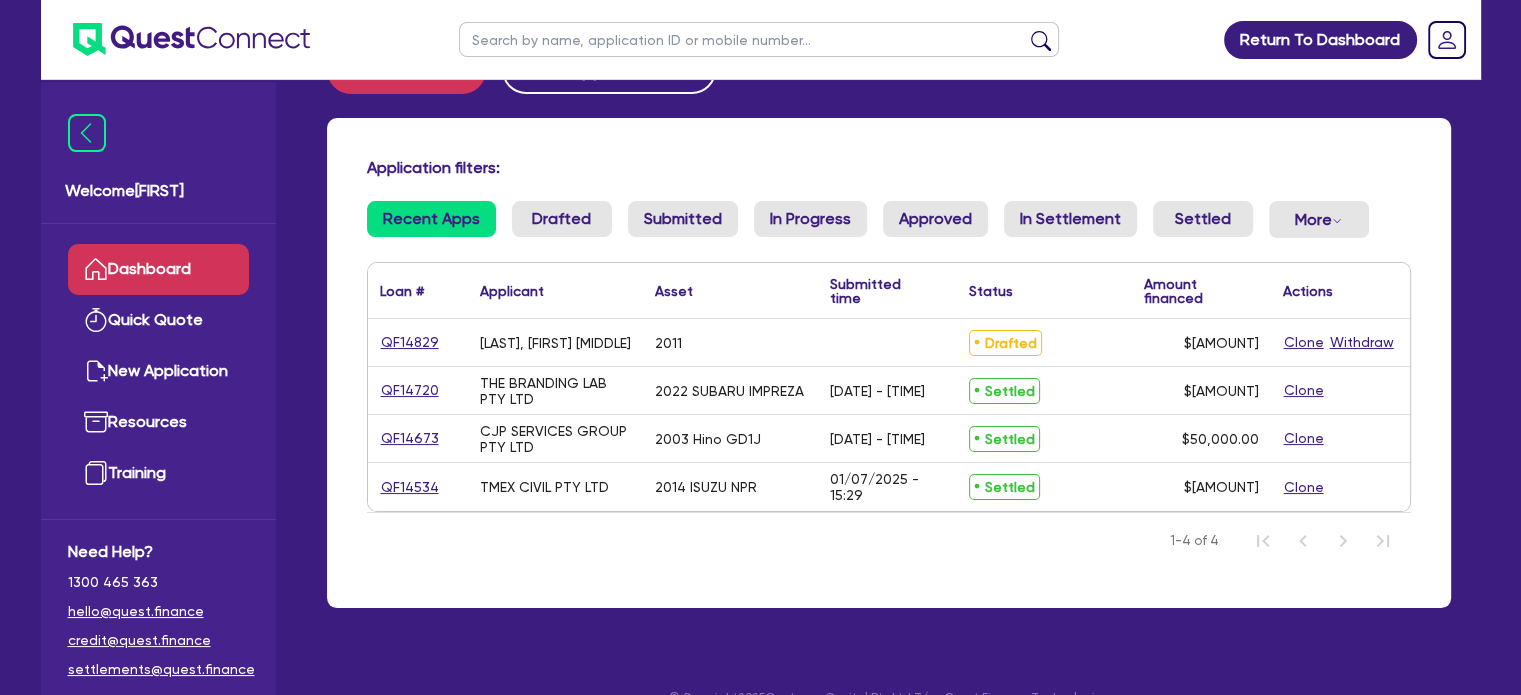 scroll, scrollTop: 102, scrollLeft: 0, axis: vertical 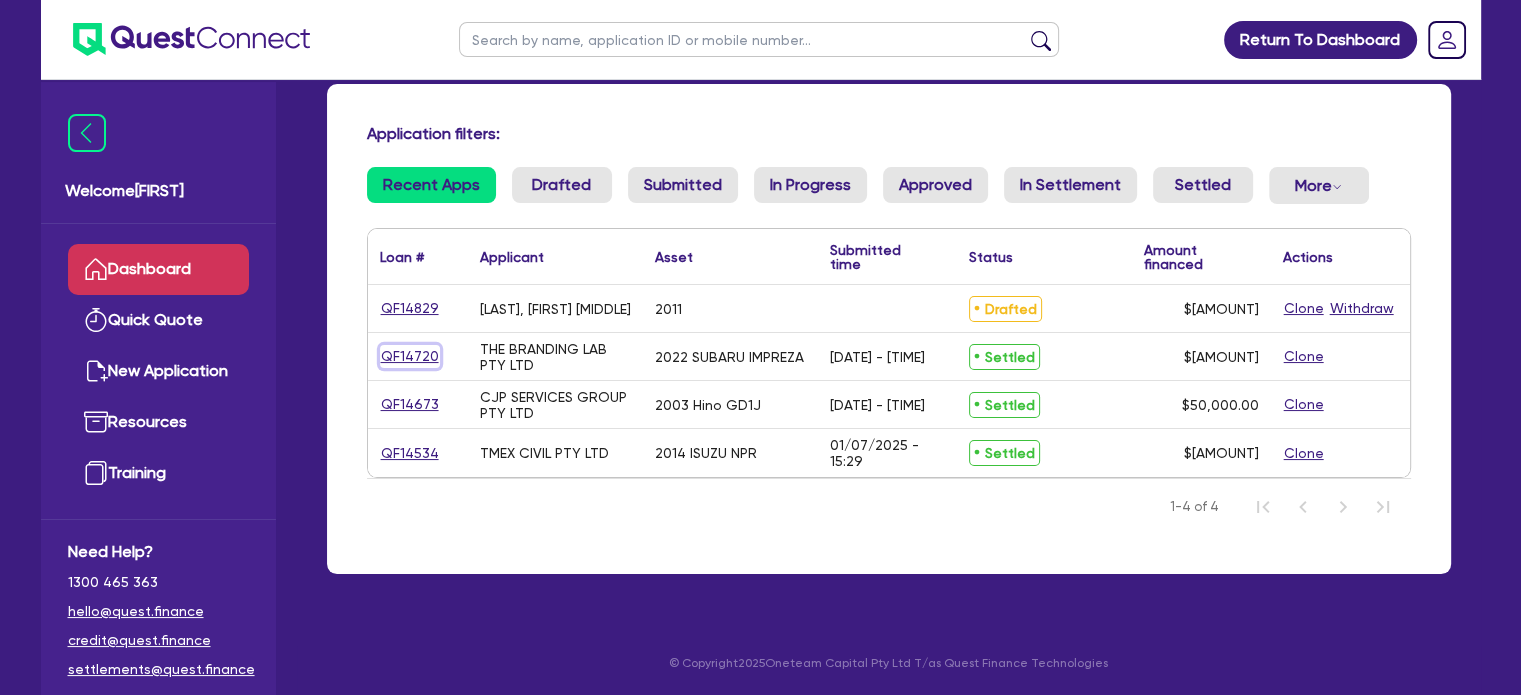 click on "QF14720" at bounding box center [410, 356] 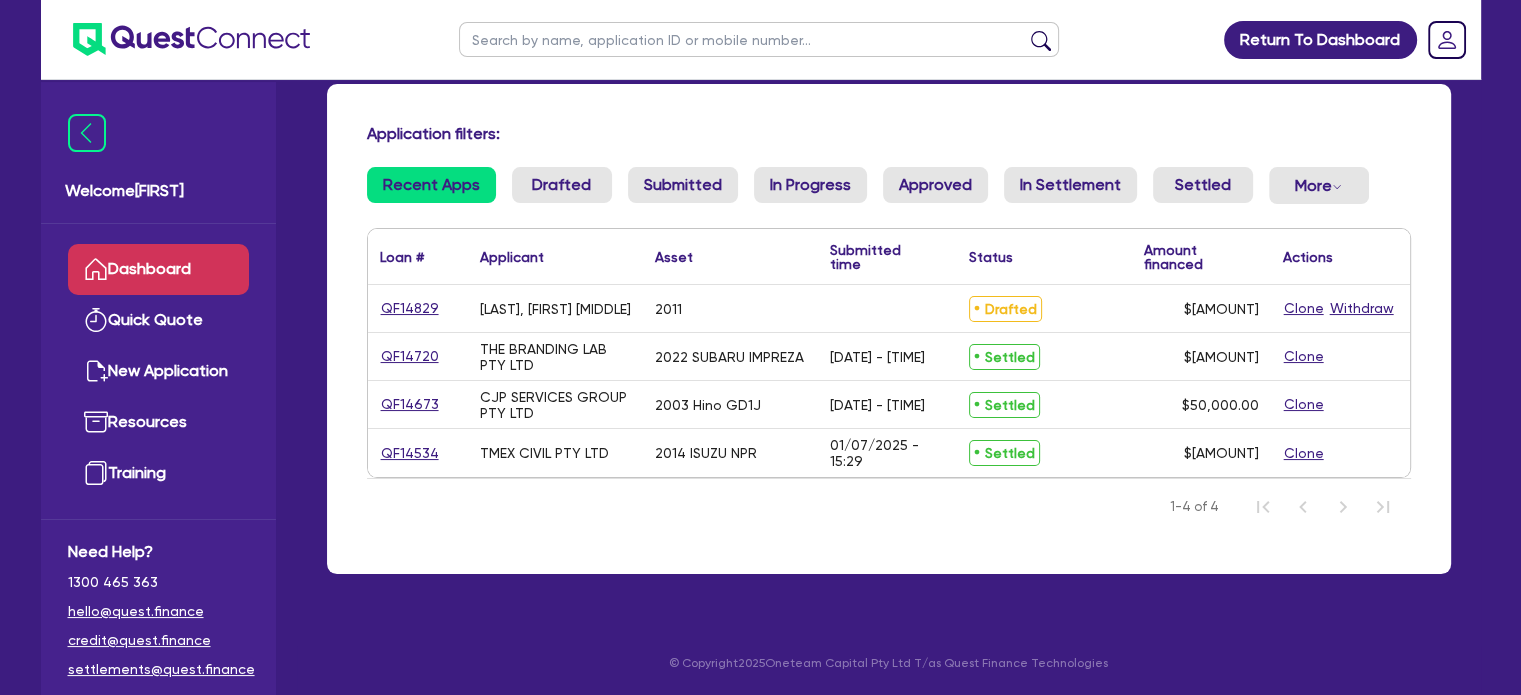 scroll, scrollTop: 0, scrollLeft: 0, axis: both 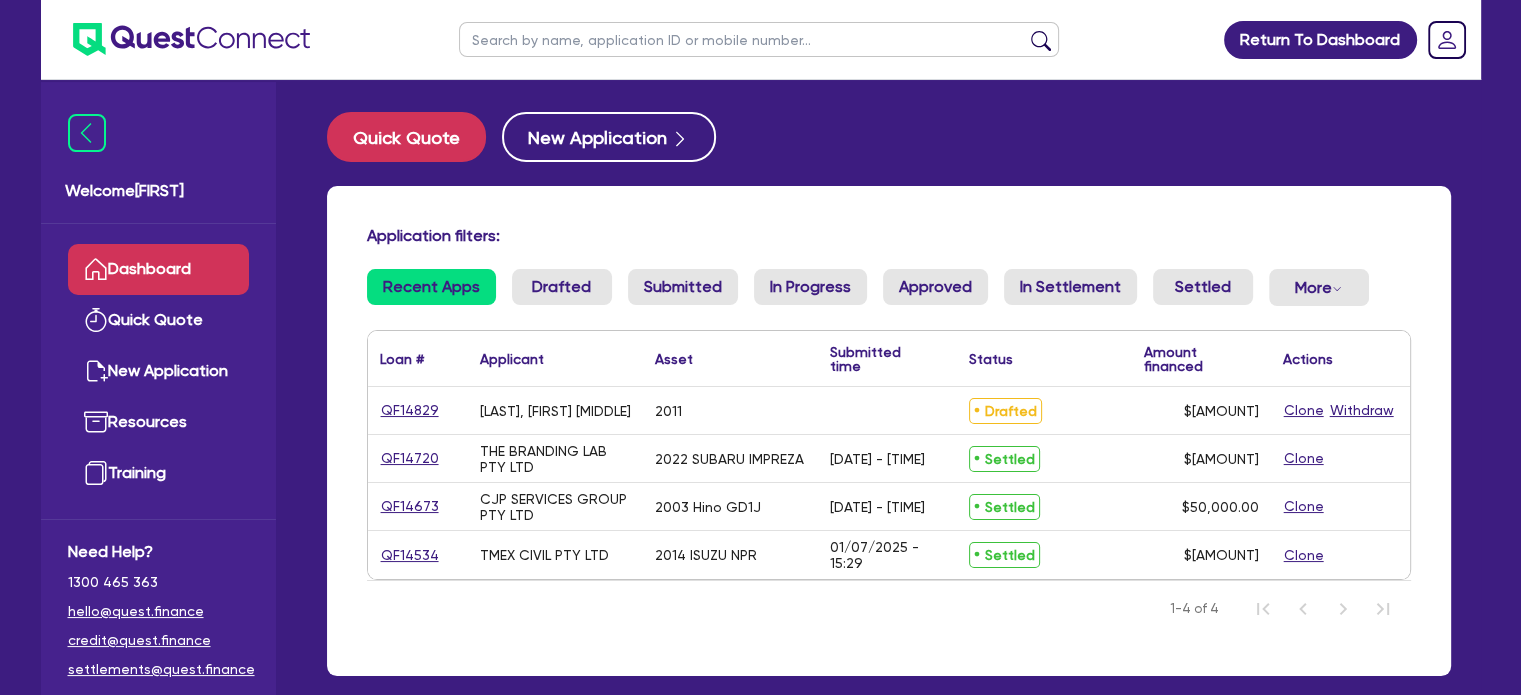 select on "CARS_AND_LIGHT_TRUCKS" 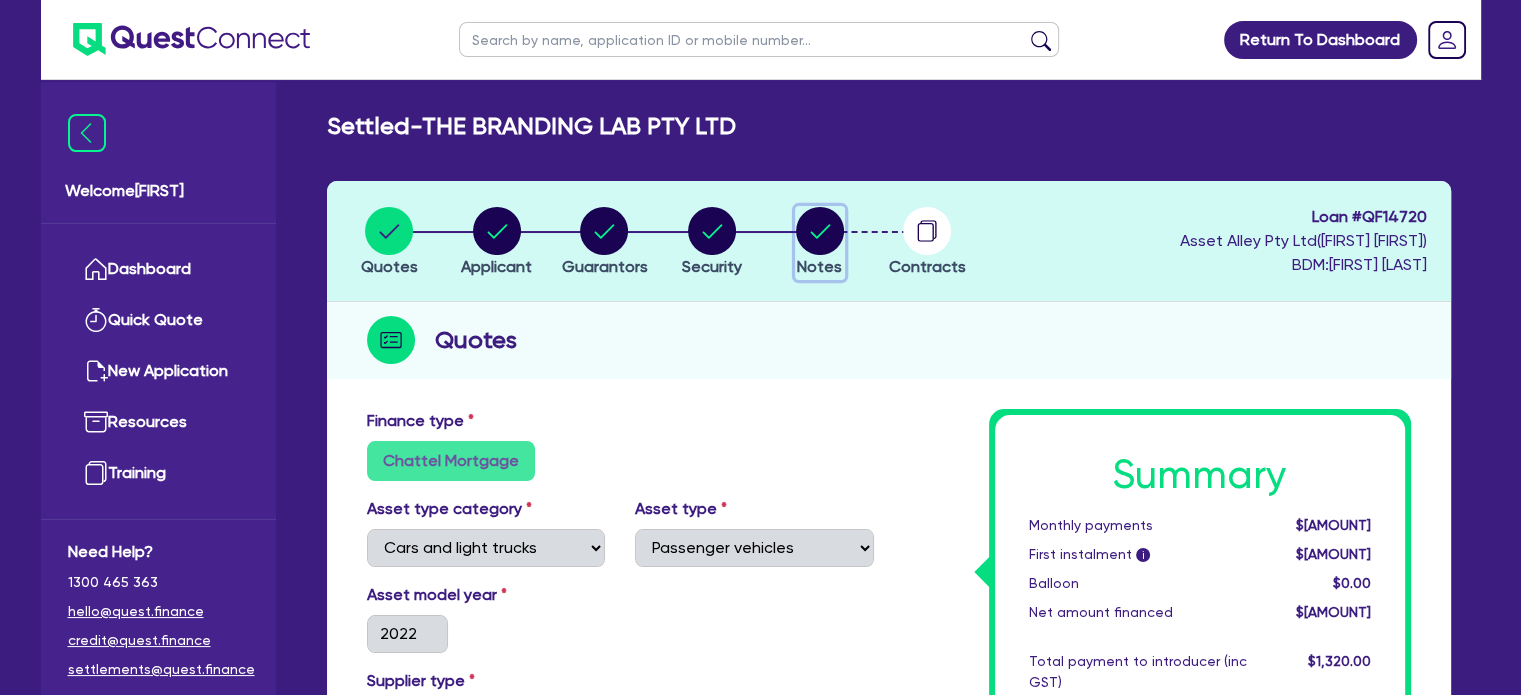 click 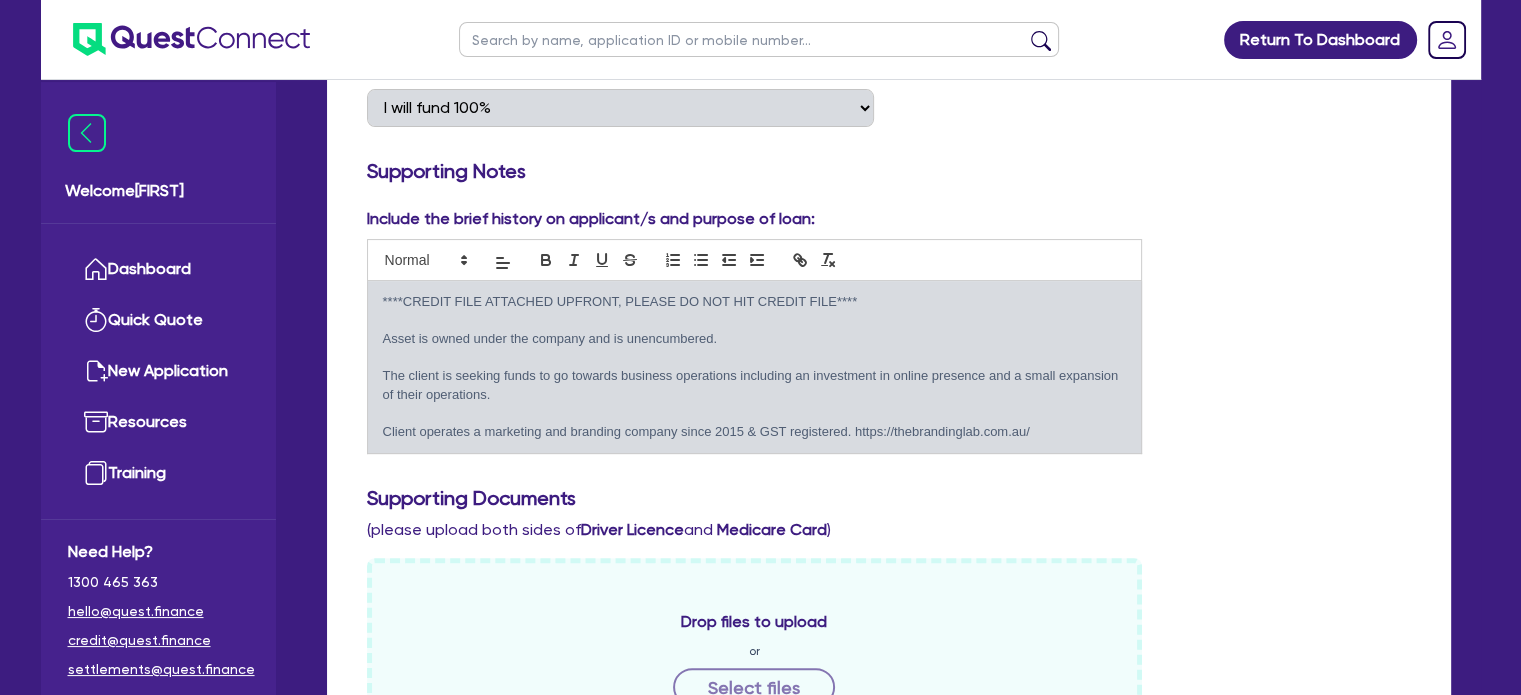 scroll, scrollTop: 0, scrollLeft: 0, axis: both 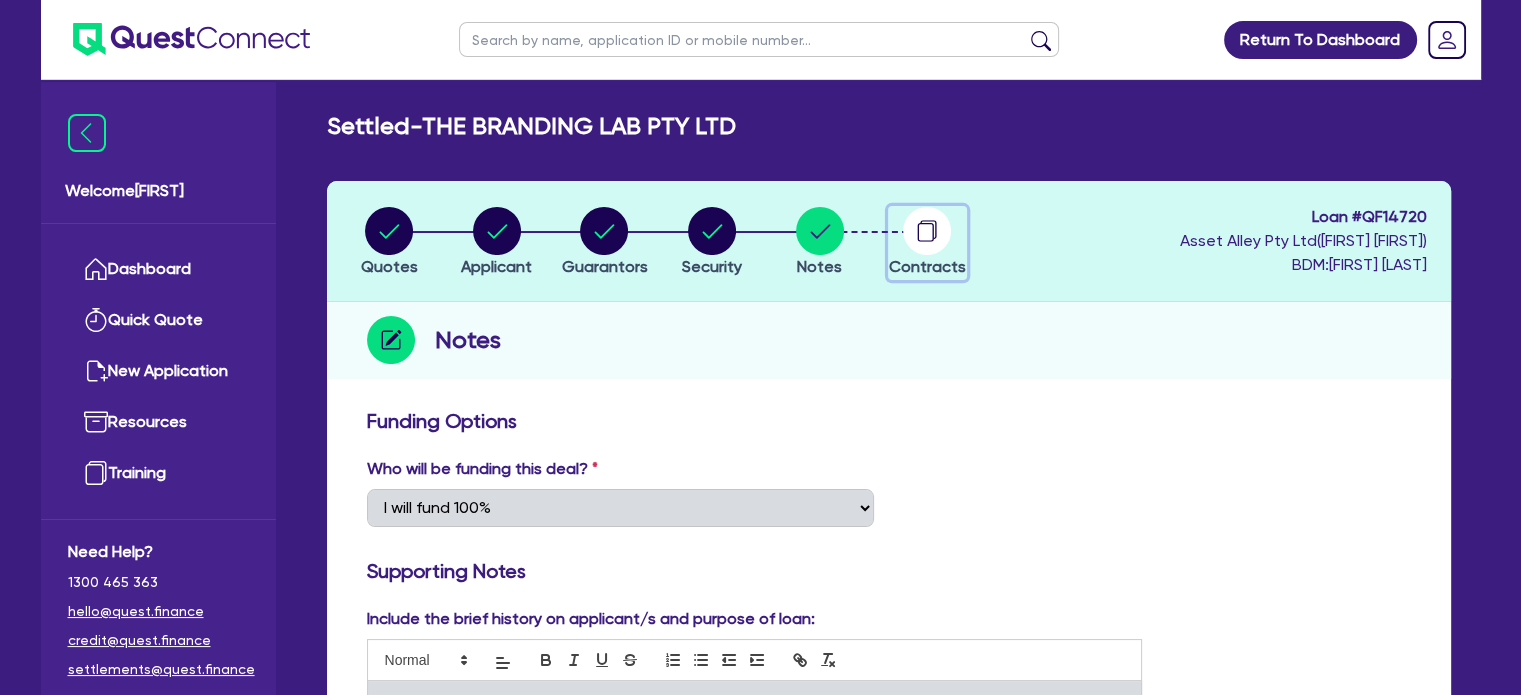 click at bounding box center (927, 231) 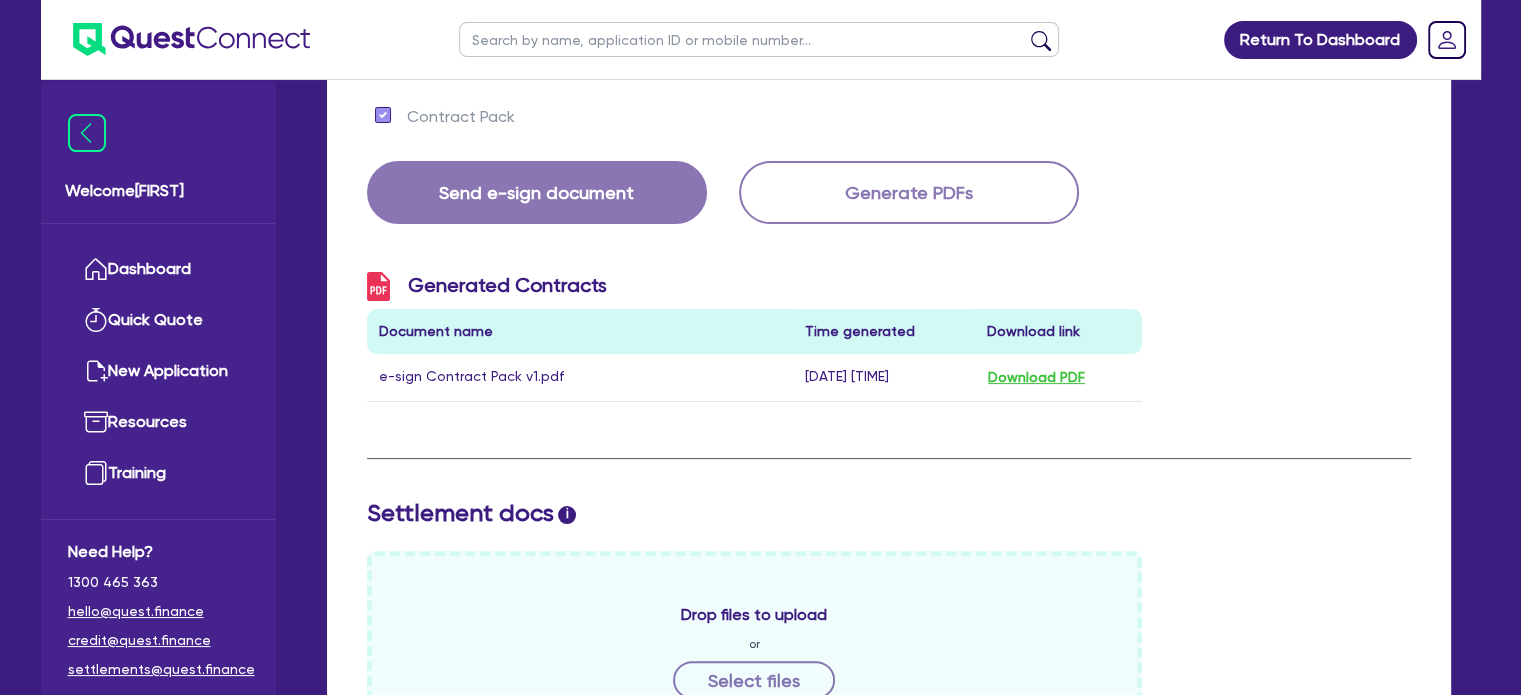 scroll, scrollTop: 0, scrollLeft: 0, axis: both 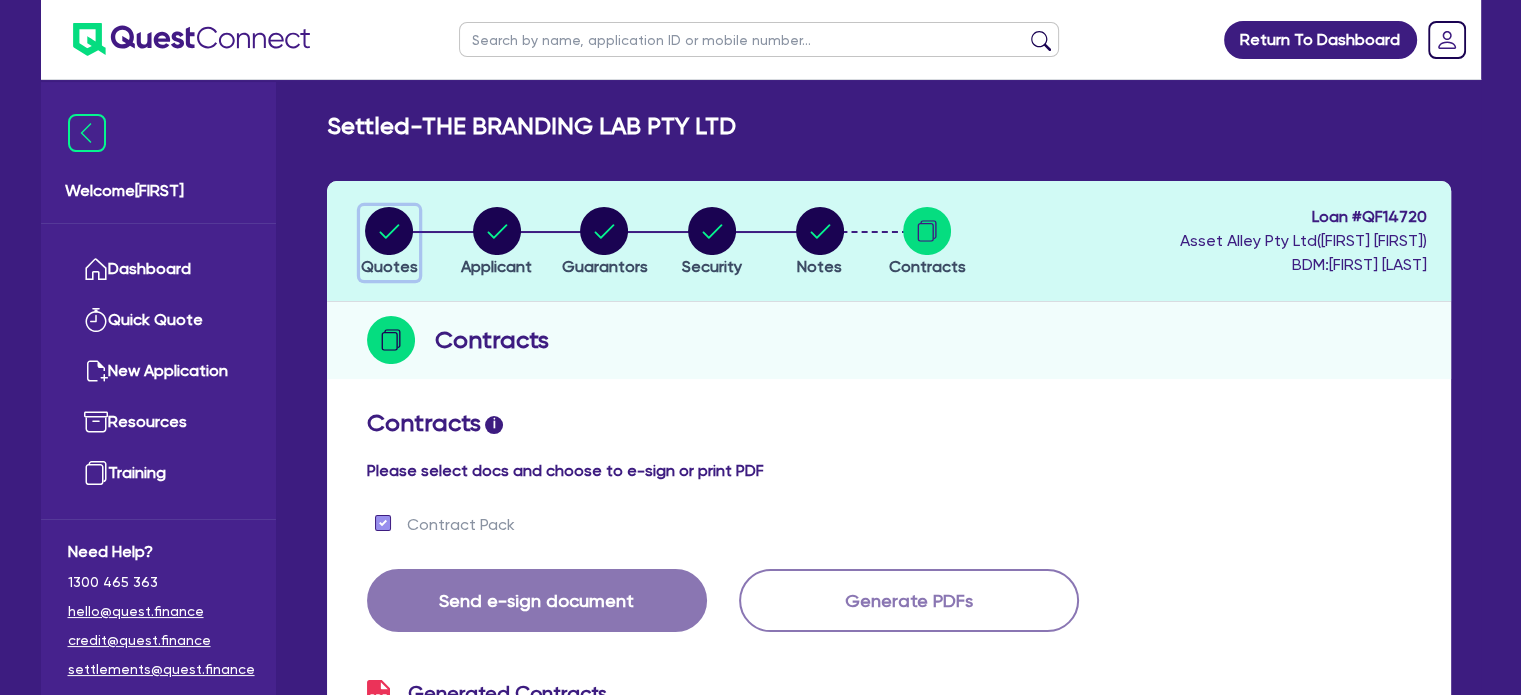 click 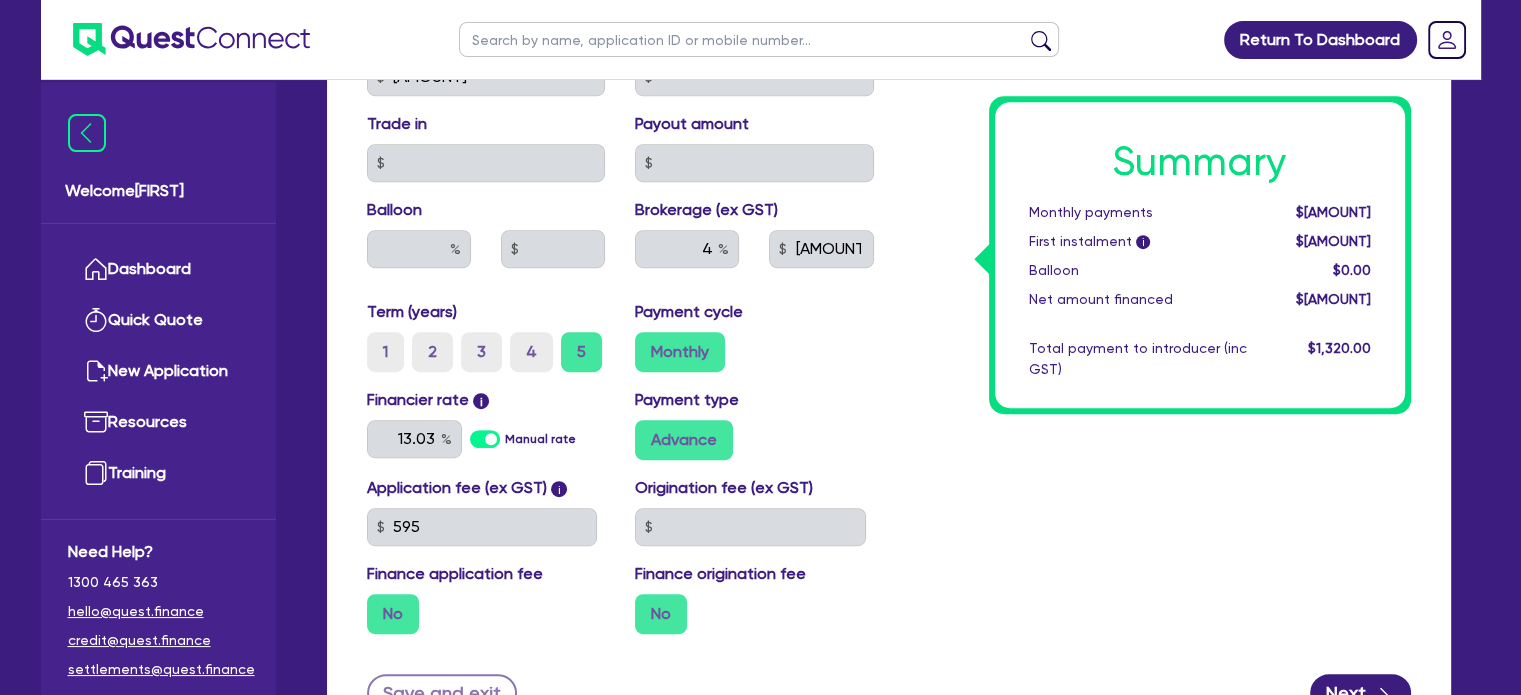 scroll, scrollTop: 840, scrollLeft: 0, axis: vertical 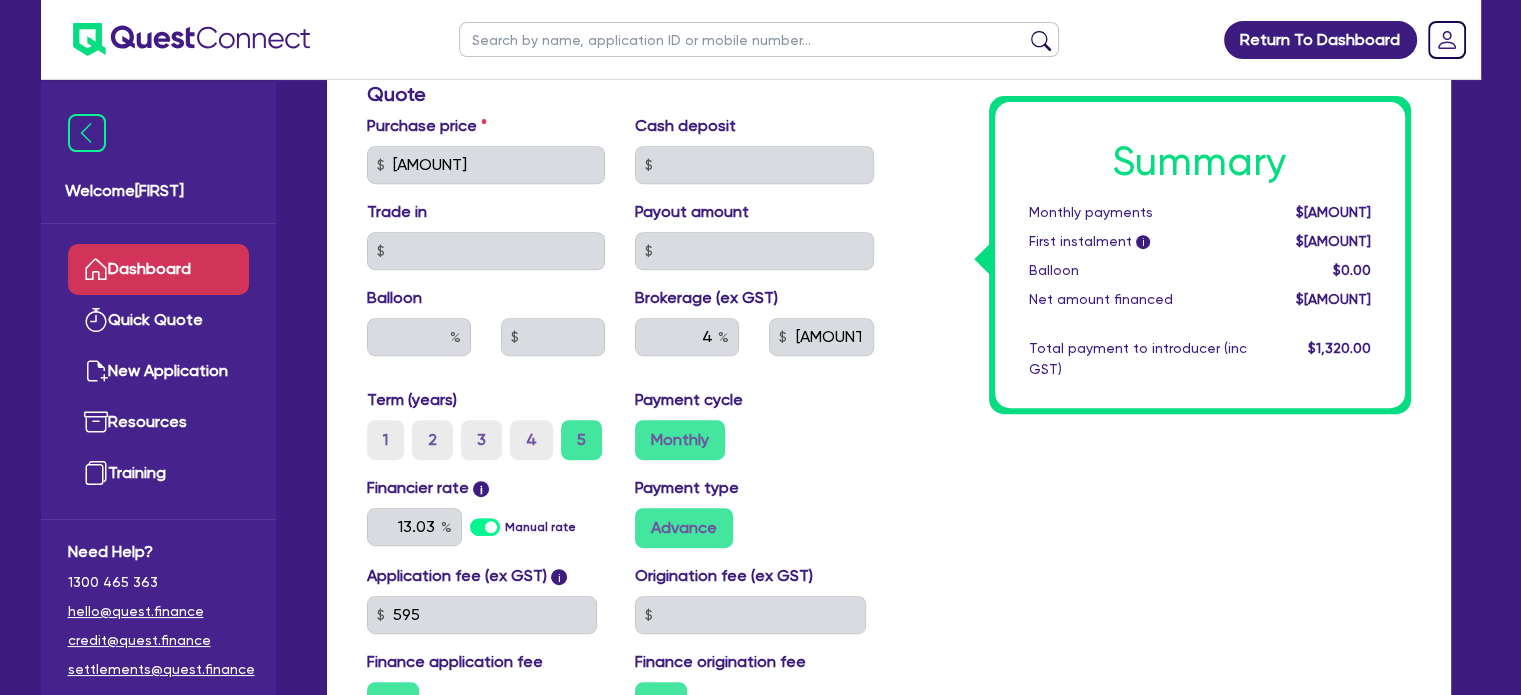 click on "Dashboard" at bounding box center [158, 269] 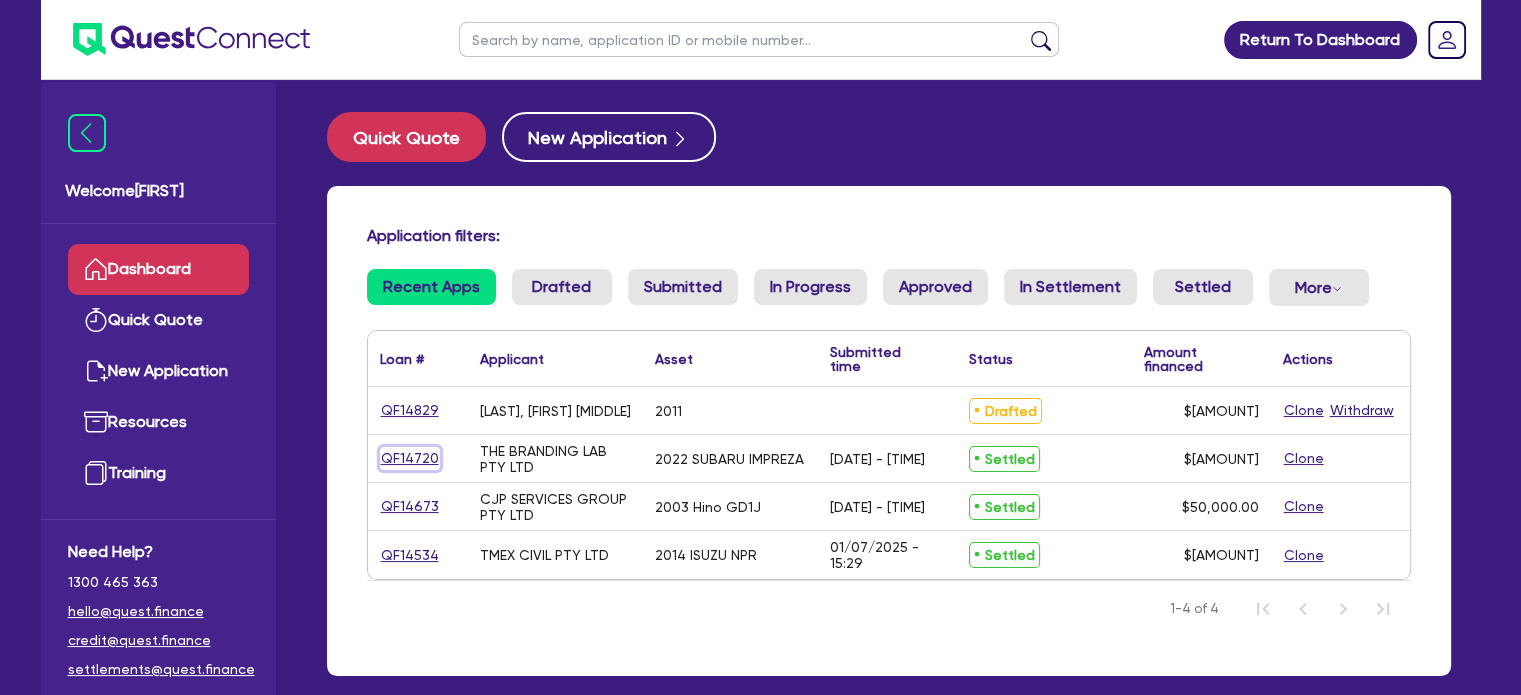 click on "QF14720" at bounding box center (410, 458) 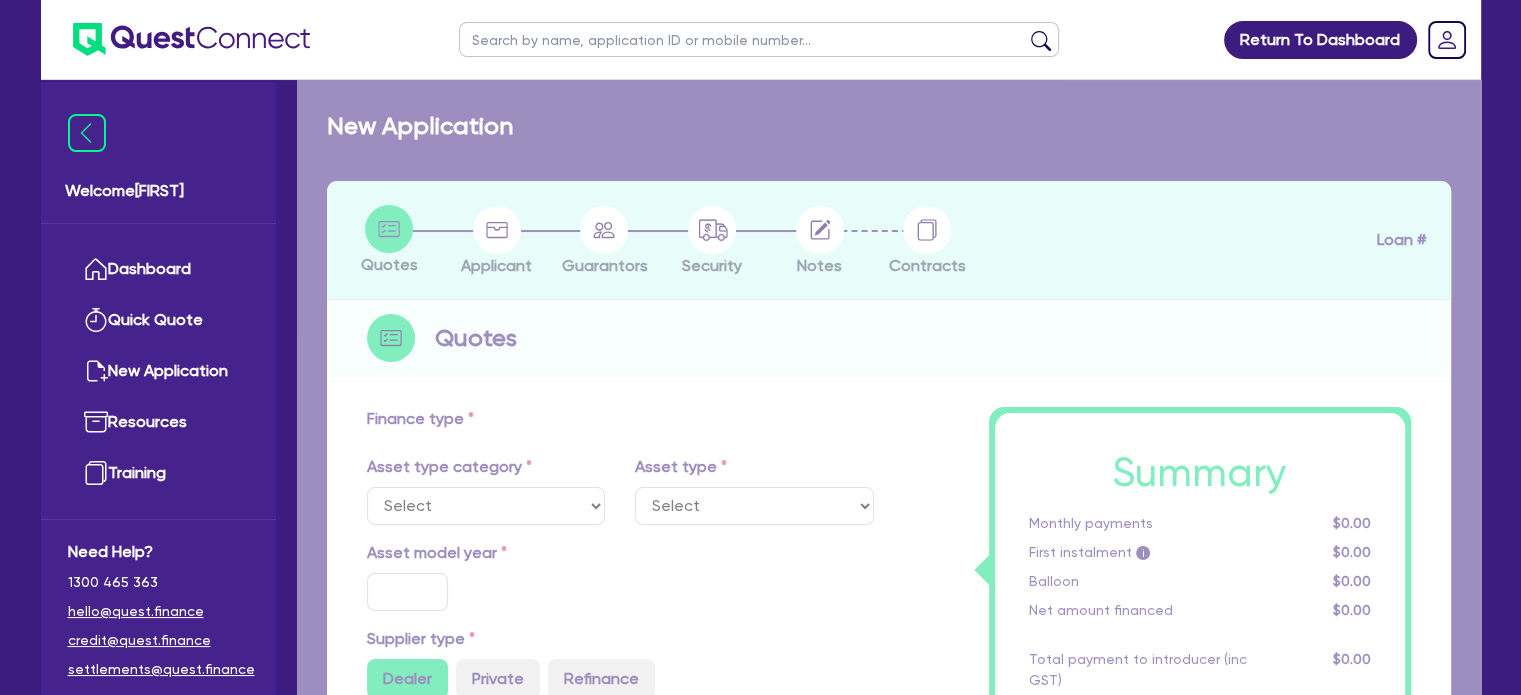 select on "CARS_AND_LIGHT_TRUCKS" 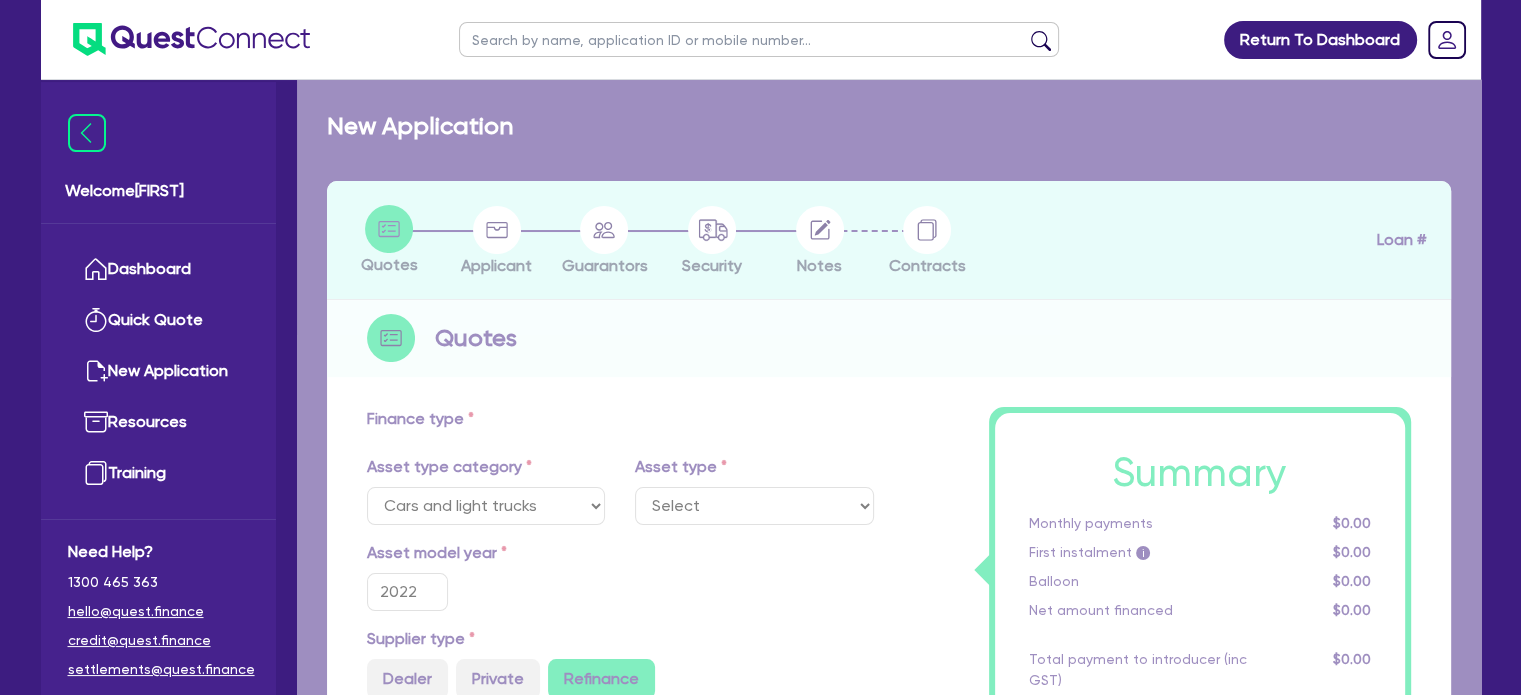select on "PASSENGER_VEHICLES" 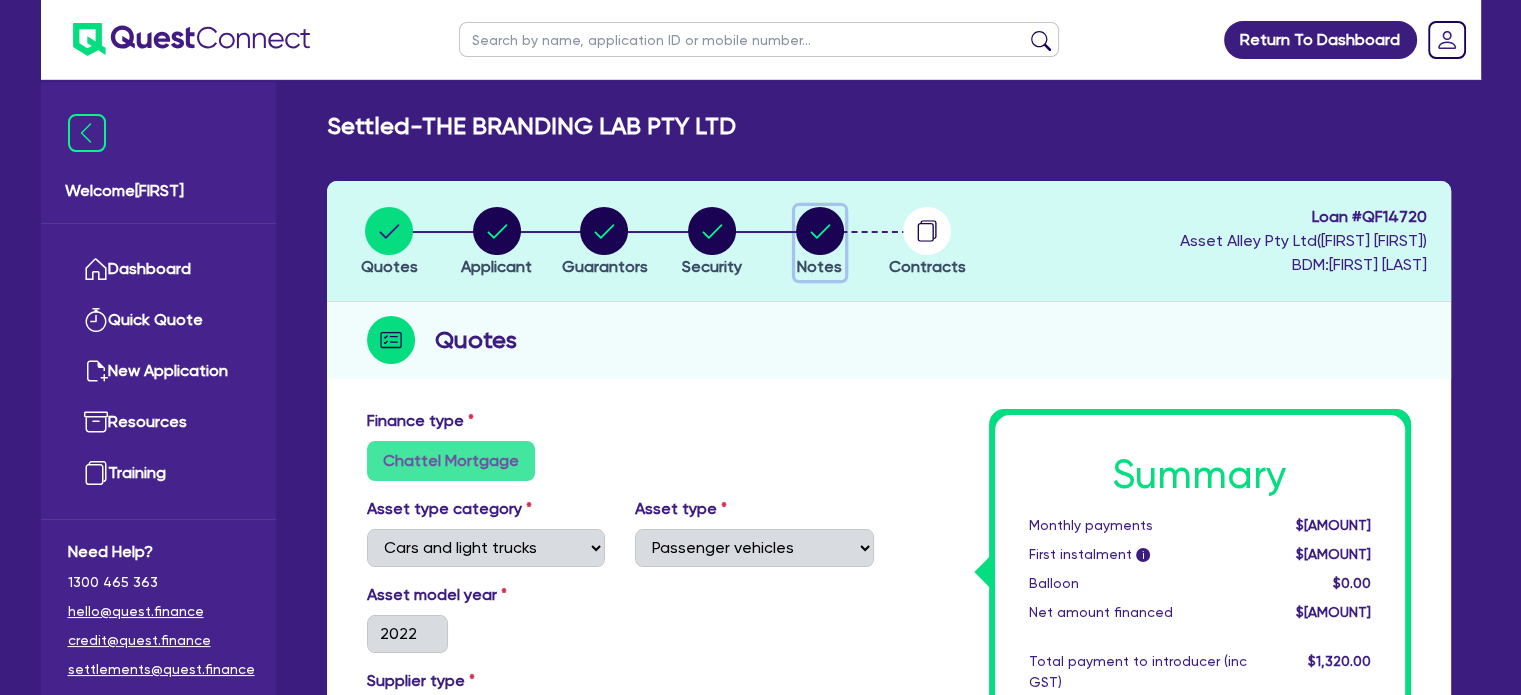 click 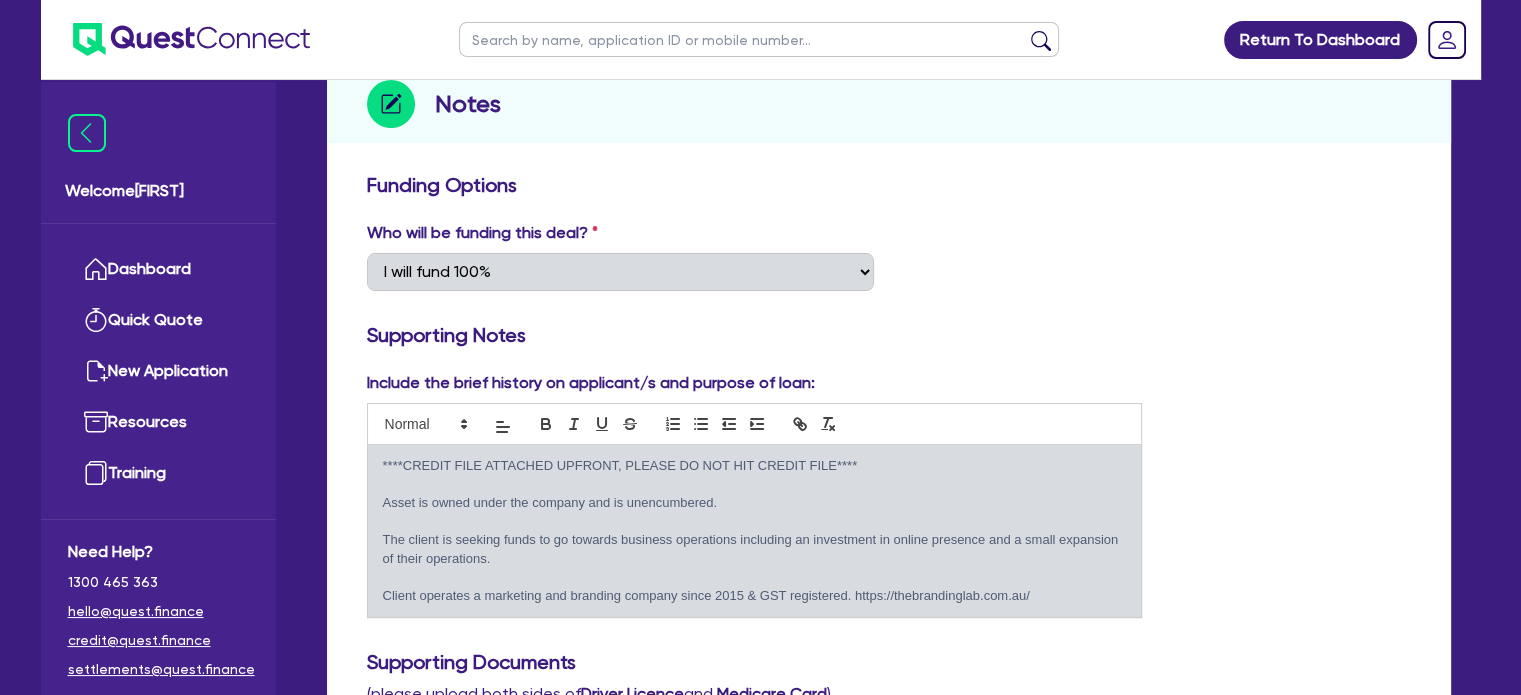 scroll, scrollTop: 0, scrollLeft: 0, axis: both 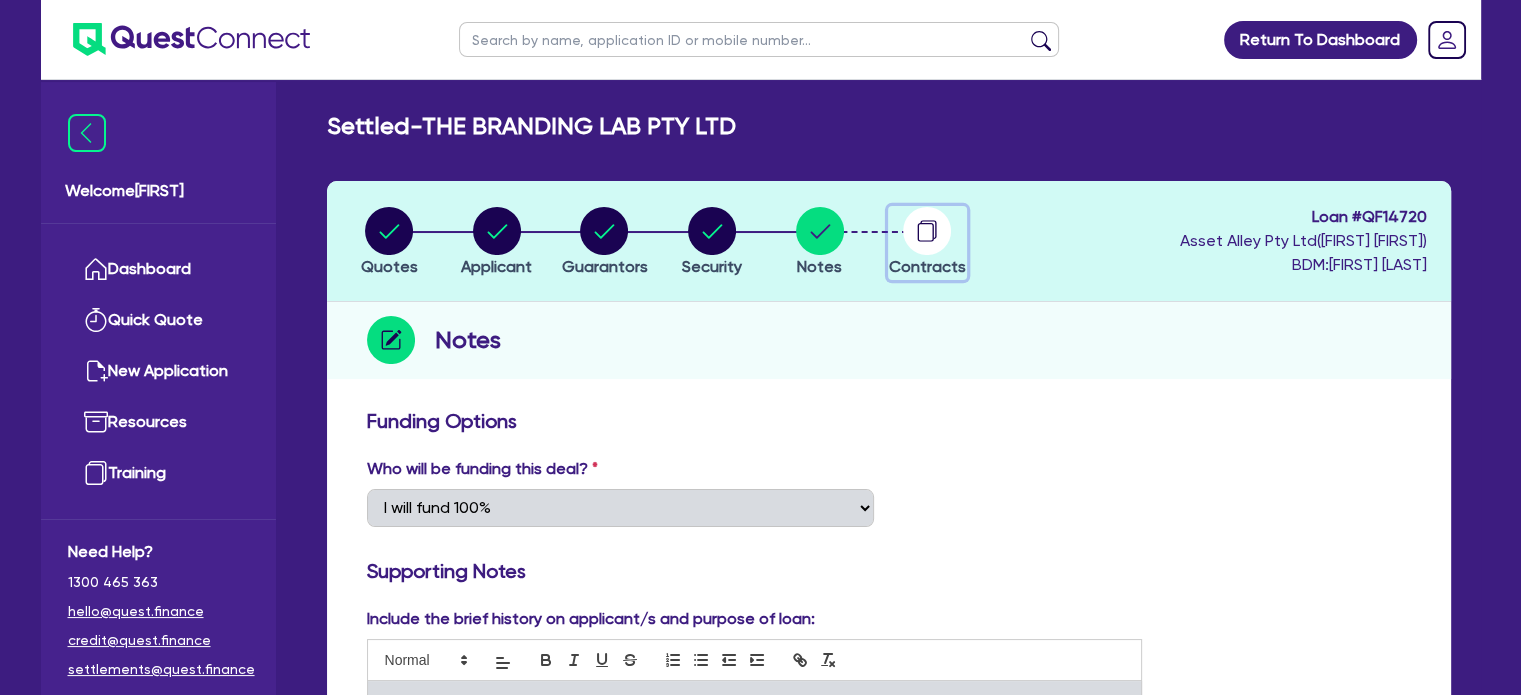 click 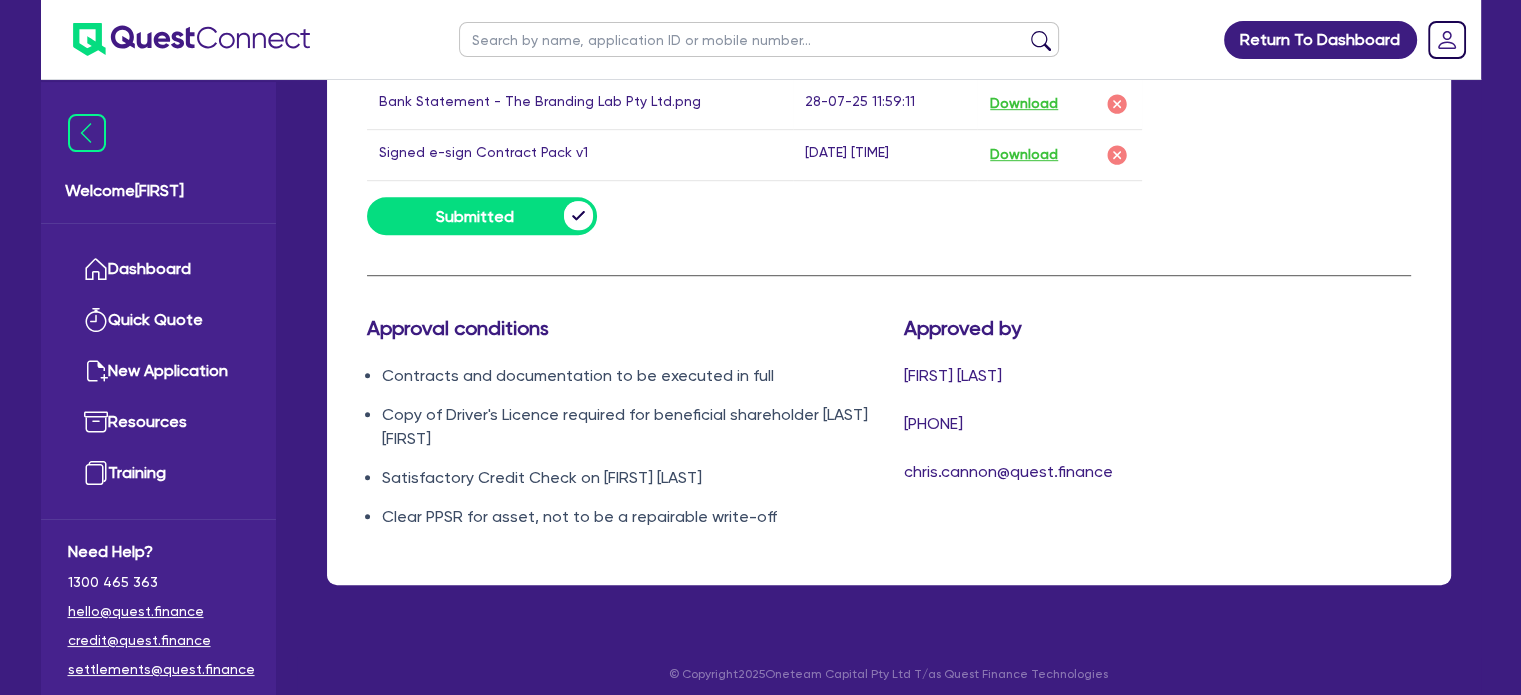 scroll, scrollTop: 1066, scrollLeft: 0, axis: vertical 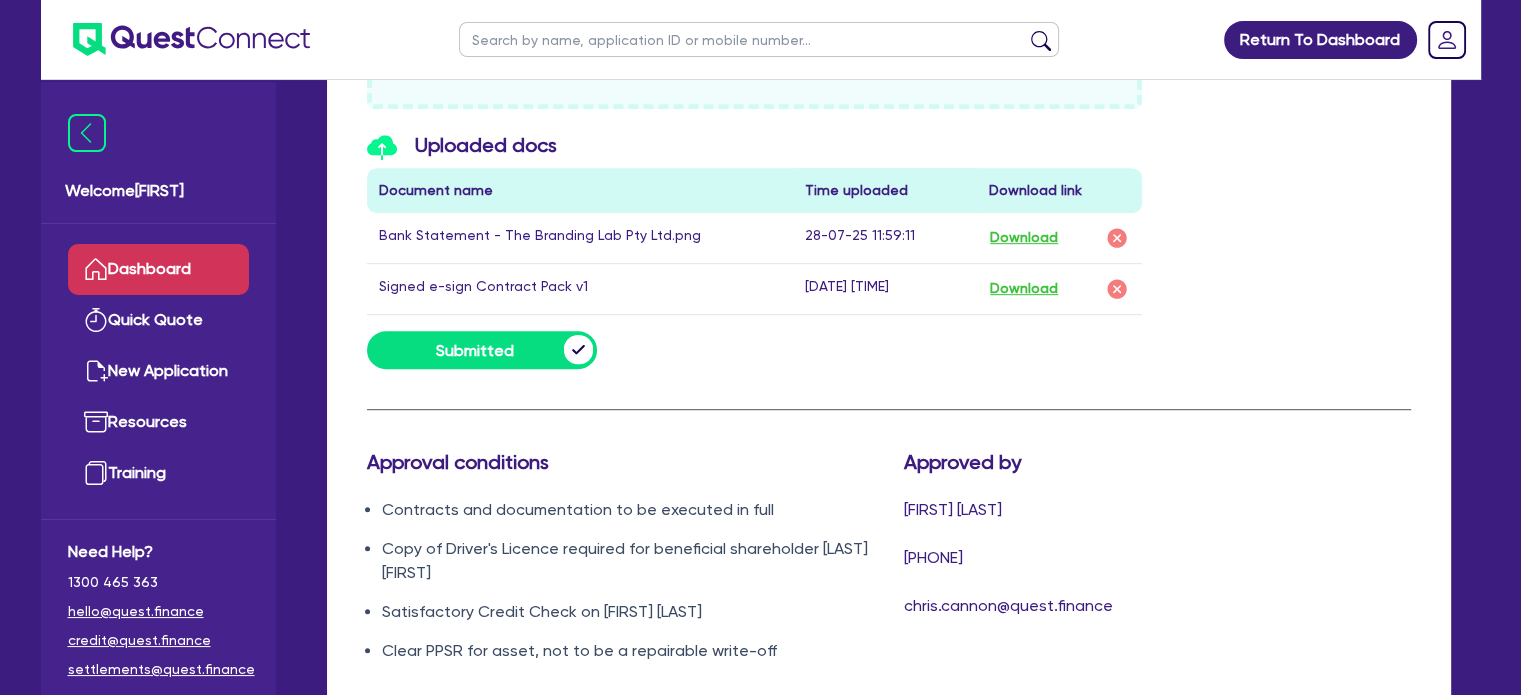 click on "Dashboard" at bounding box center [158, 269] 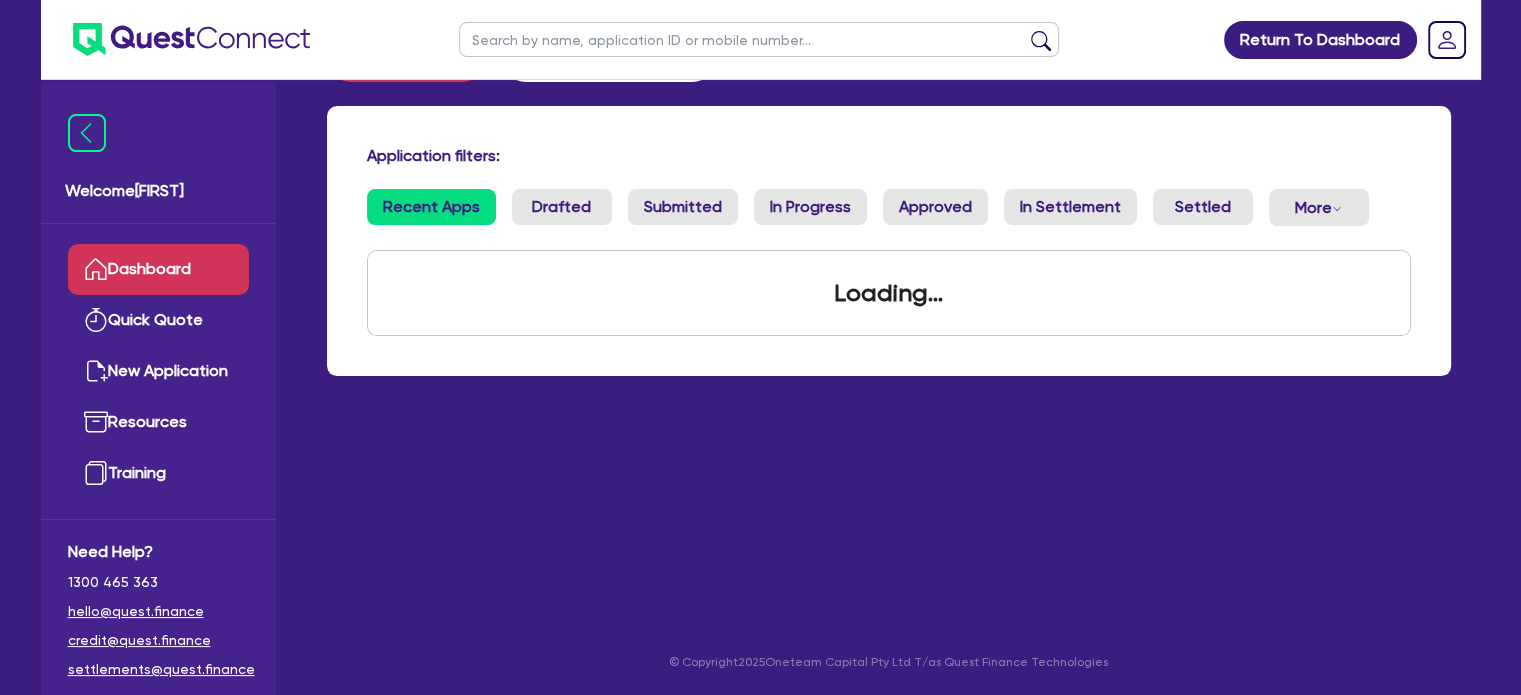 scroll, scrollTop: 0, scrollLeft: 0, axis: both 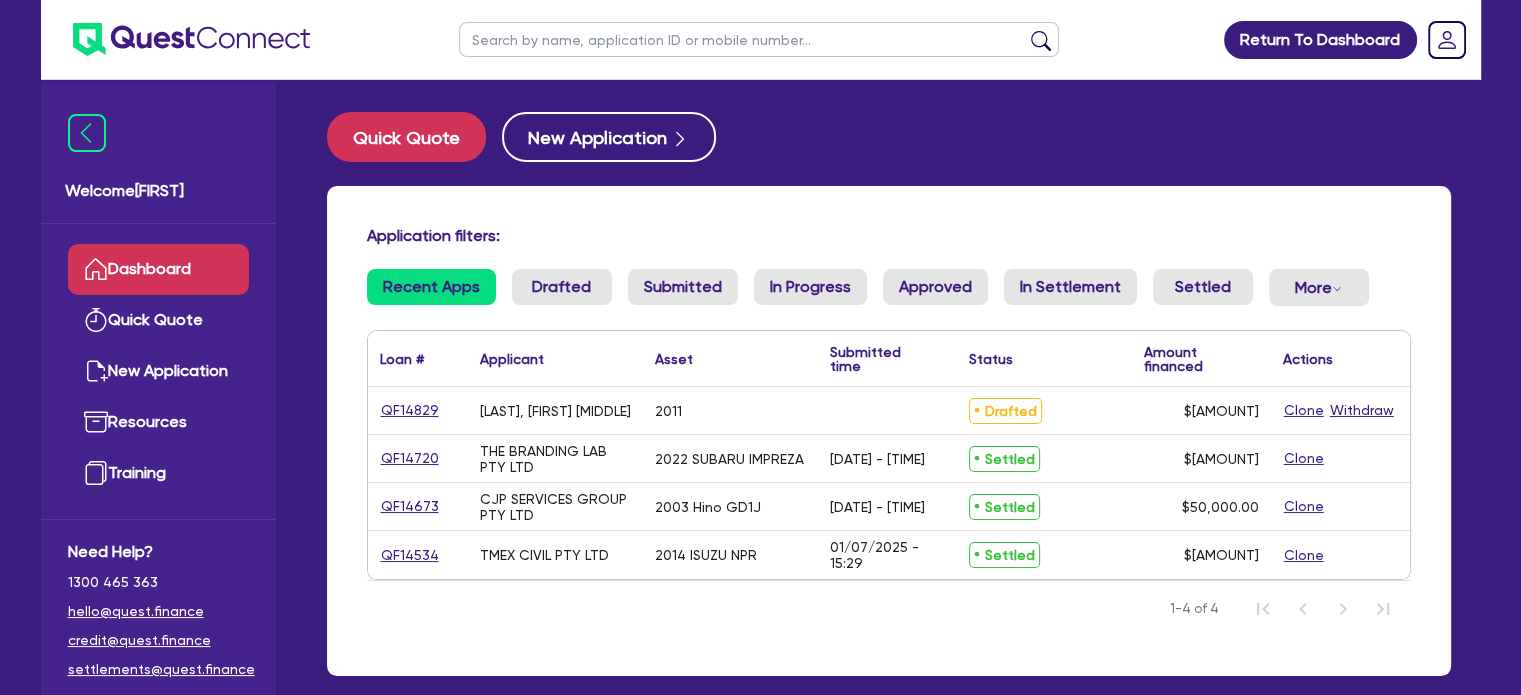 click on "Quick Quote New Application
Application filters: Recent Apps Drafted Submitted In Progress Approved In Settlement Settled More
Withdrawn Declined Loan # ▲ Applicant ▲ Asset Submitted time ▲ Status ▲ Amount financed Actions QF14829 [LAST], [FIRST] [MIDDLE] 2011 Drafted $[AMOUNT] Clone Withdraw QF14720 THE BRANDING LAB PTY LTD 2022 SUBARU IMPREZA [DATE] - [TIME] Settled $[AMOUNT] Clone QF14673 CJP SERVICES GROUP PTY LTD 2003 Hino GD1J [DATE] - [TIME] Settled $[AMOUNT] Clone QF14534 TMEX CIVIL PTY LTD 2014 ISUZU NPR 01/07/2025 - 15:29 Settled $[AMOUNT] Clone 1-4 of 4 Withdraw application  x Are you sure you want to proceed with this action? Cancel Withdraw" at bounding box center [889, 406] 